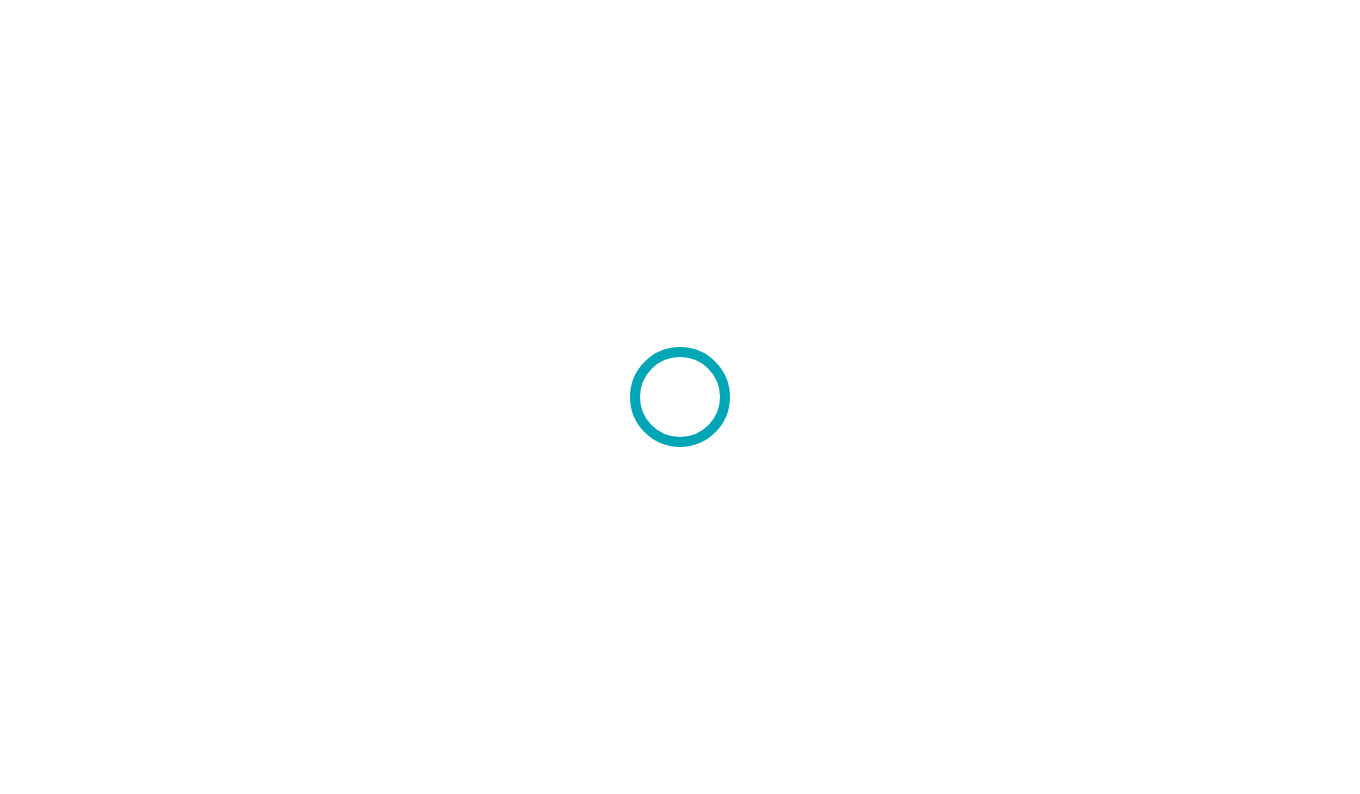 scroll, scrollTop: 0, scrollLeft: 0, axis: both 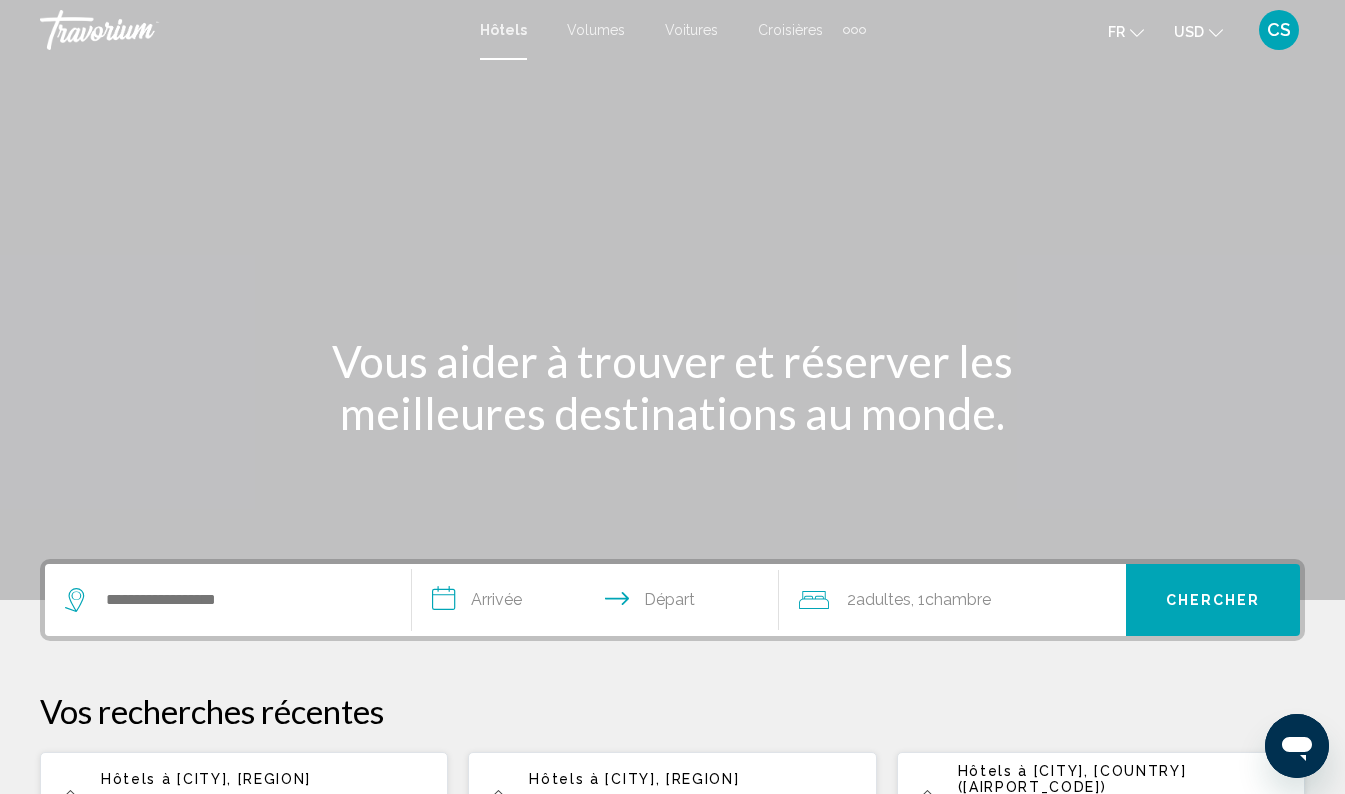 click at bounding box center (1216, 33) 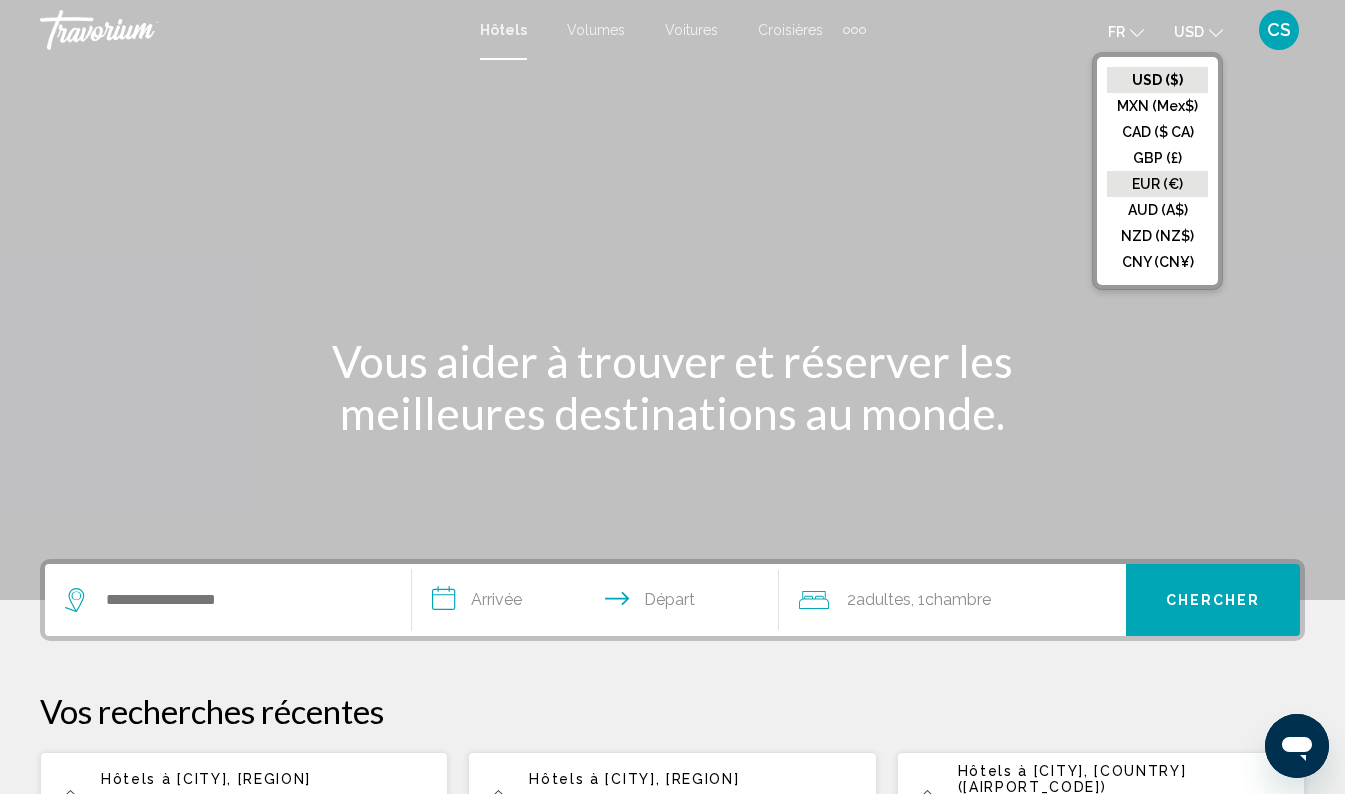 click on "EUR (€)" at bounding box center [1157, 80] 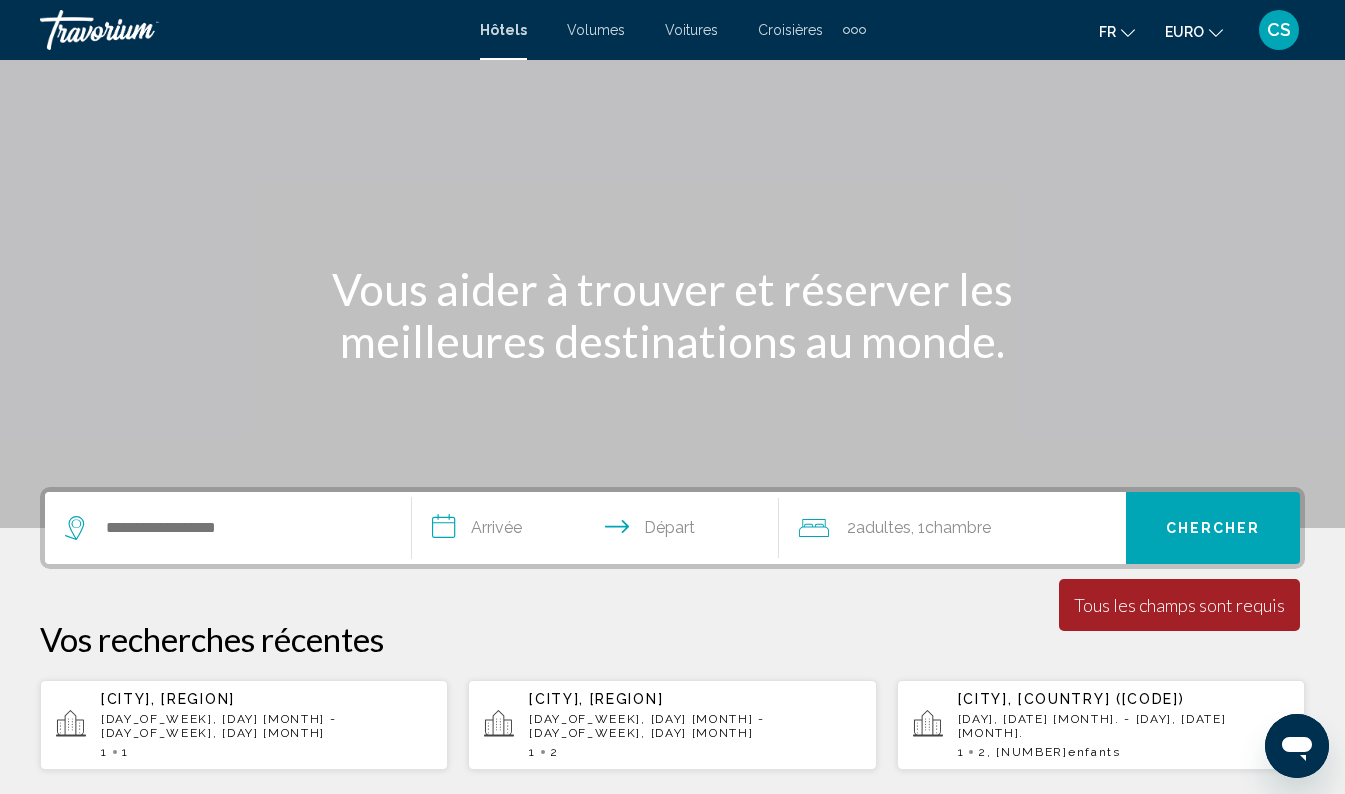 scroll, scrollTop: 68, scrollLeft: 0, axis: vertical 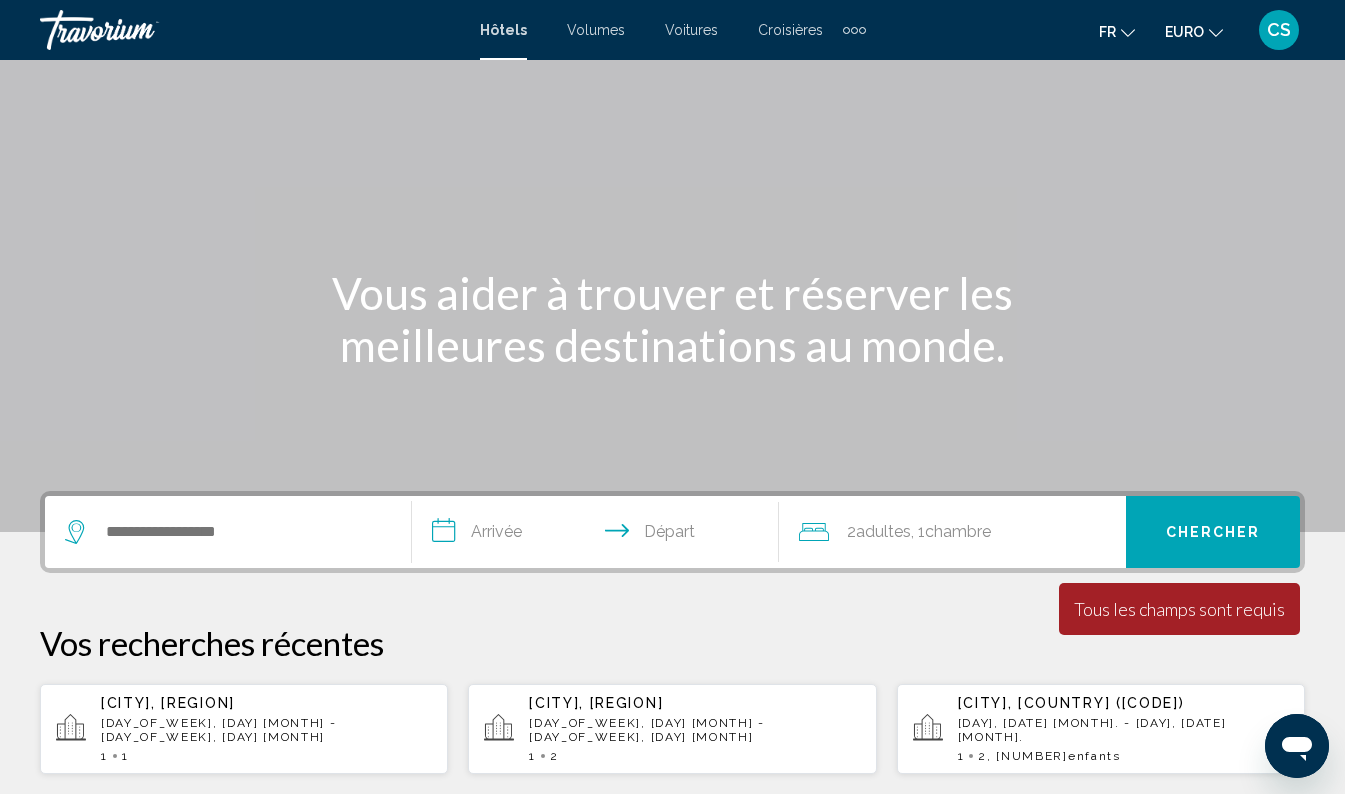 click at bounding box center [854, 30] 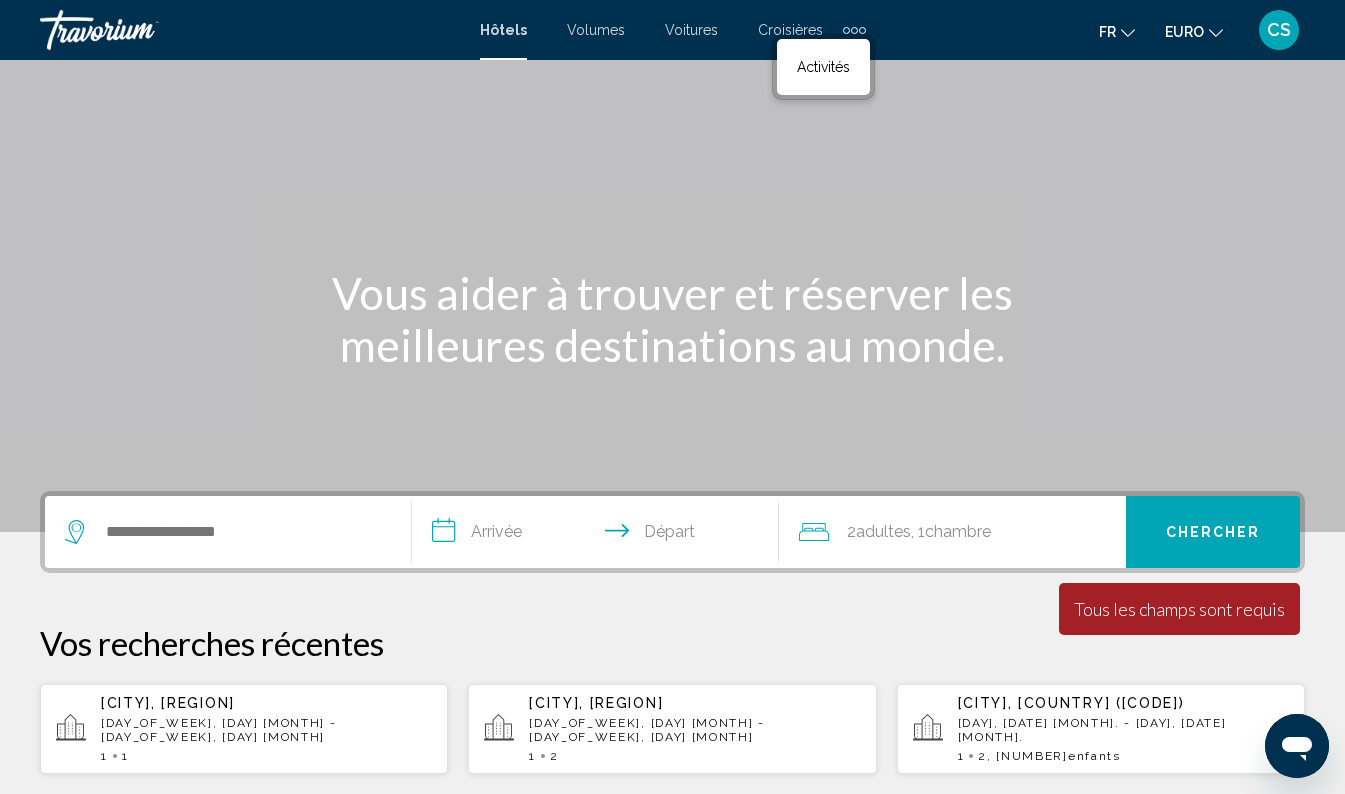 click on ", [NUMBER]" at bounding box center [104, 756] 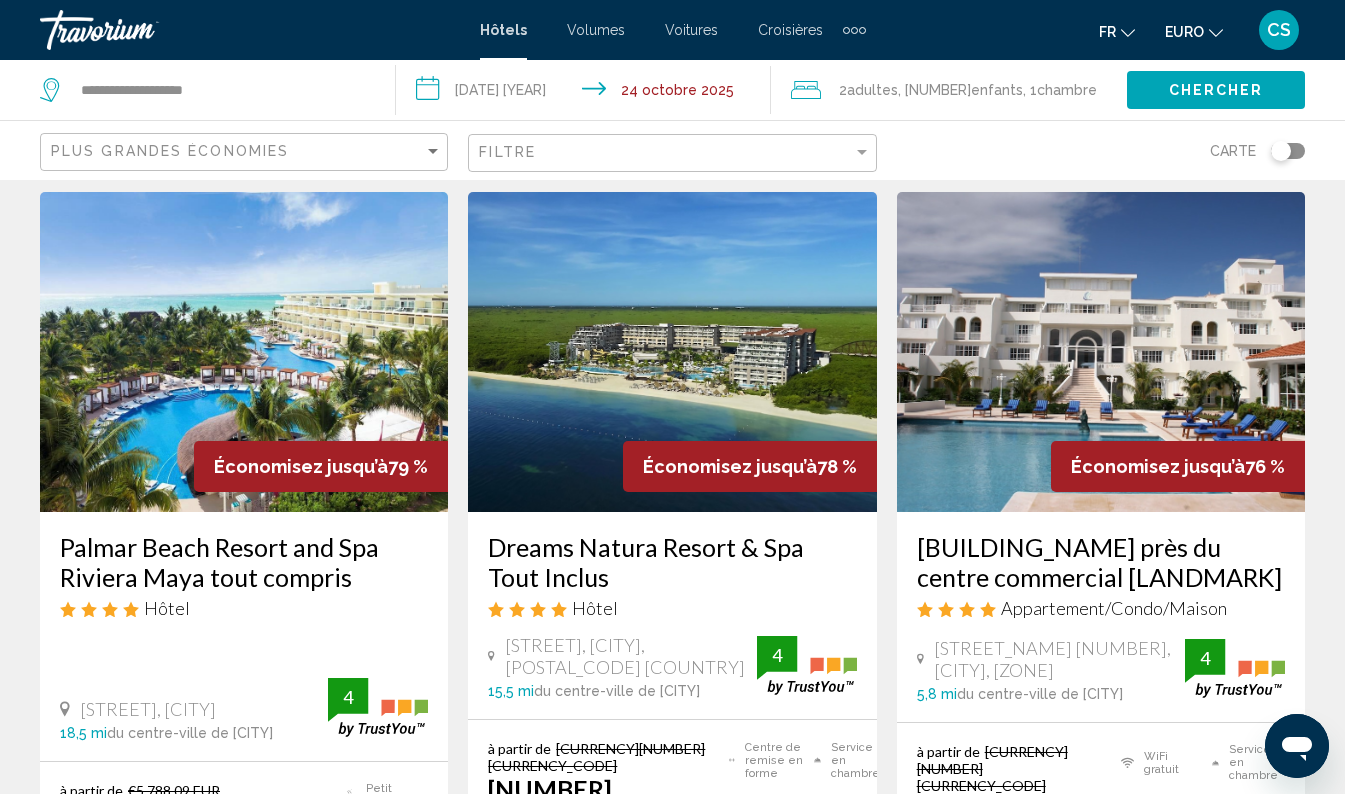 scroll, scrollTop: 62, scrollLeft: 0, axis: vertical 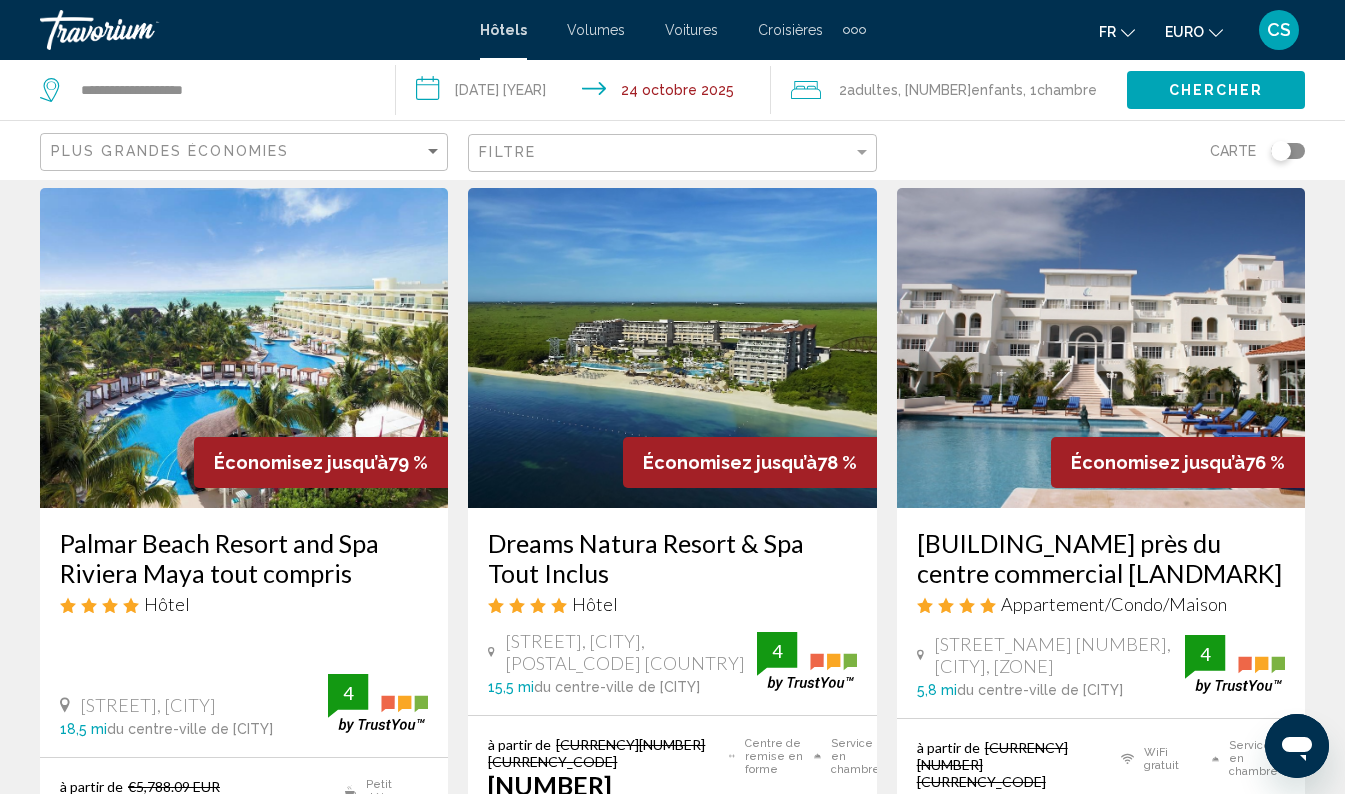 click on "Voitures" at bounding box center [691, 30] 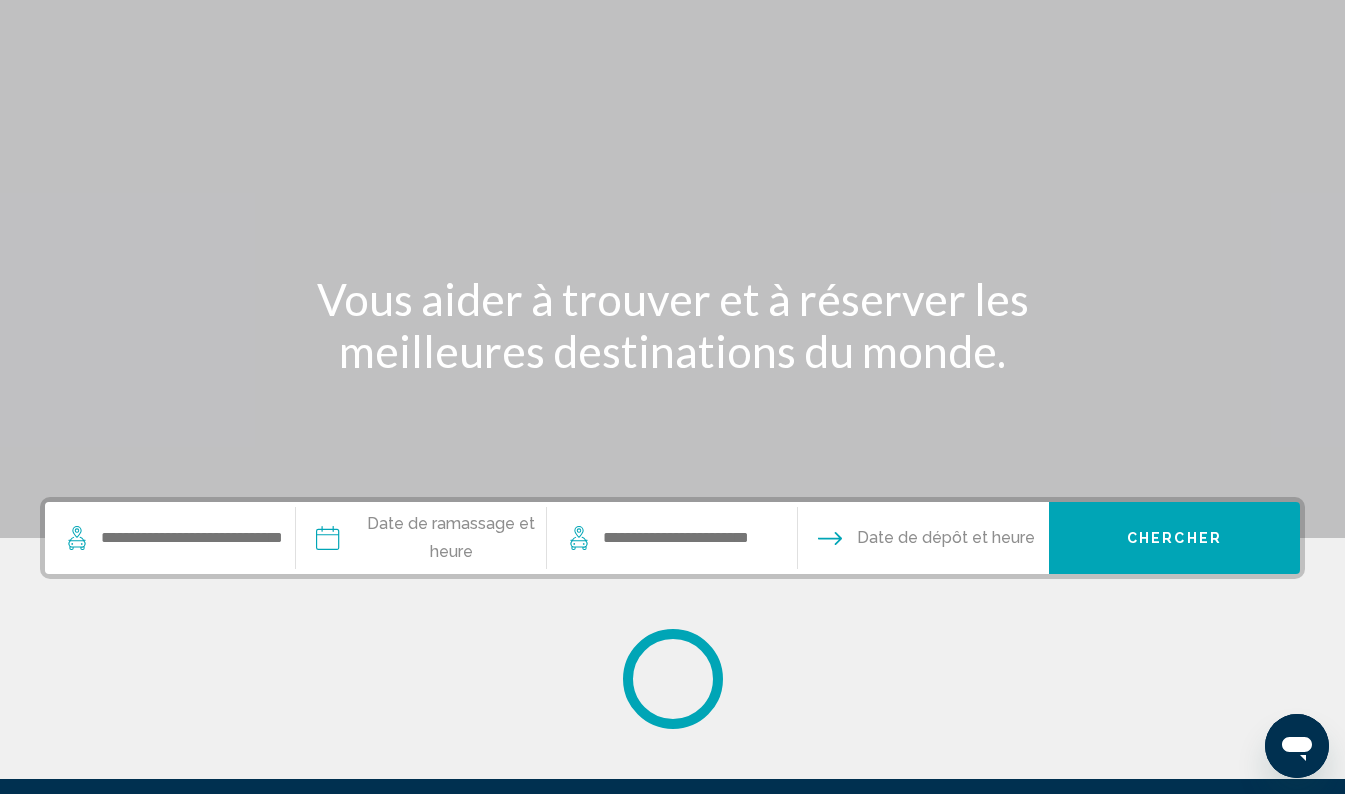 scroll, scrollTop: 0, scrollLeft: 0, axis: both 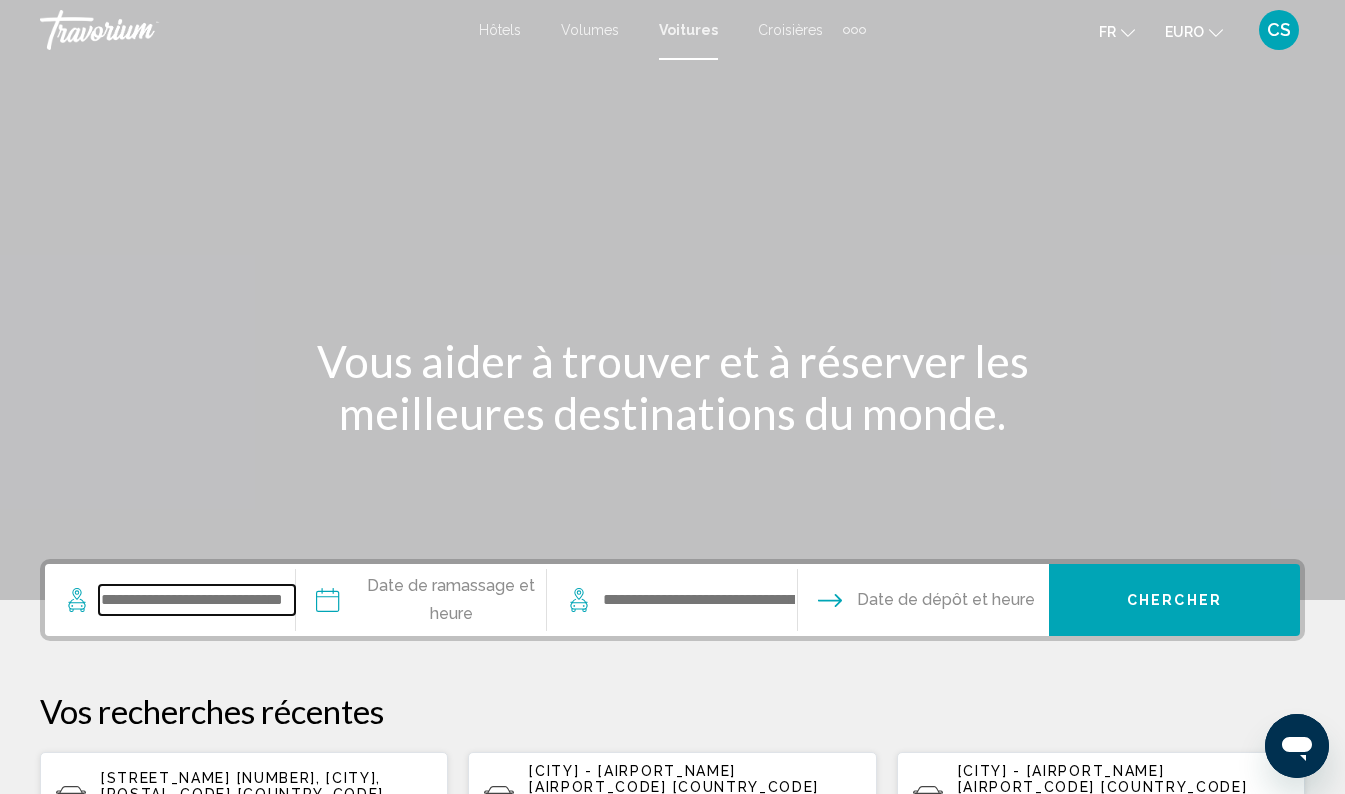 click at bounding box center [197, 600] 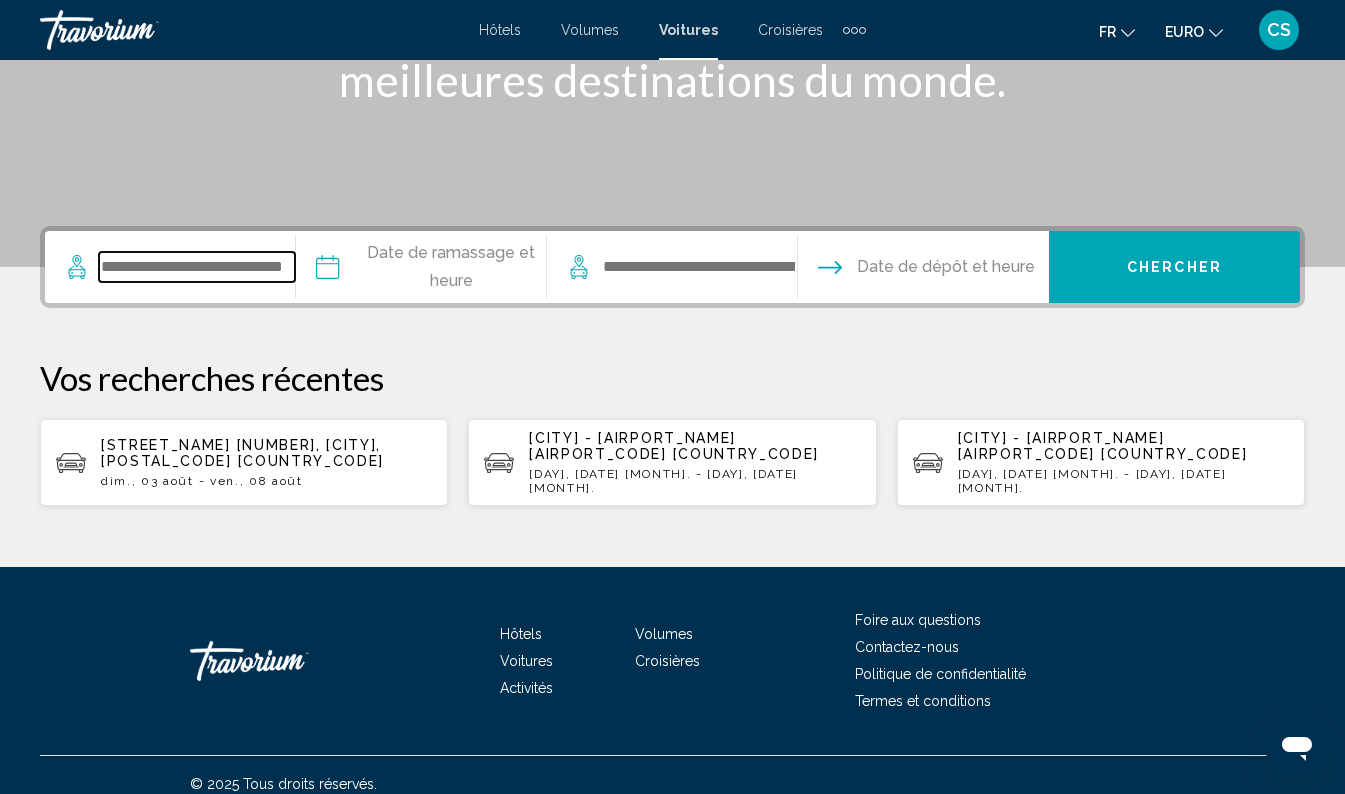 scroll, scrollTop: 337, scrollLeft: 0, axis: vertical 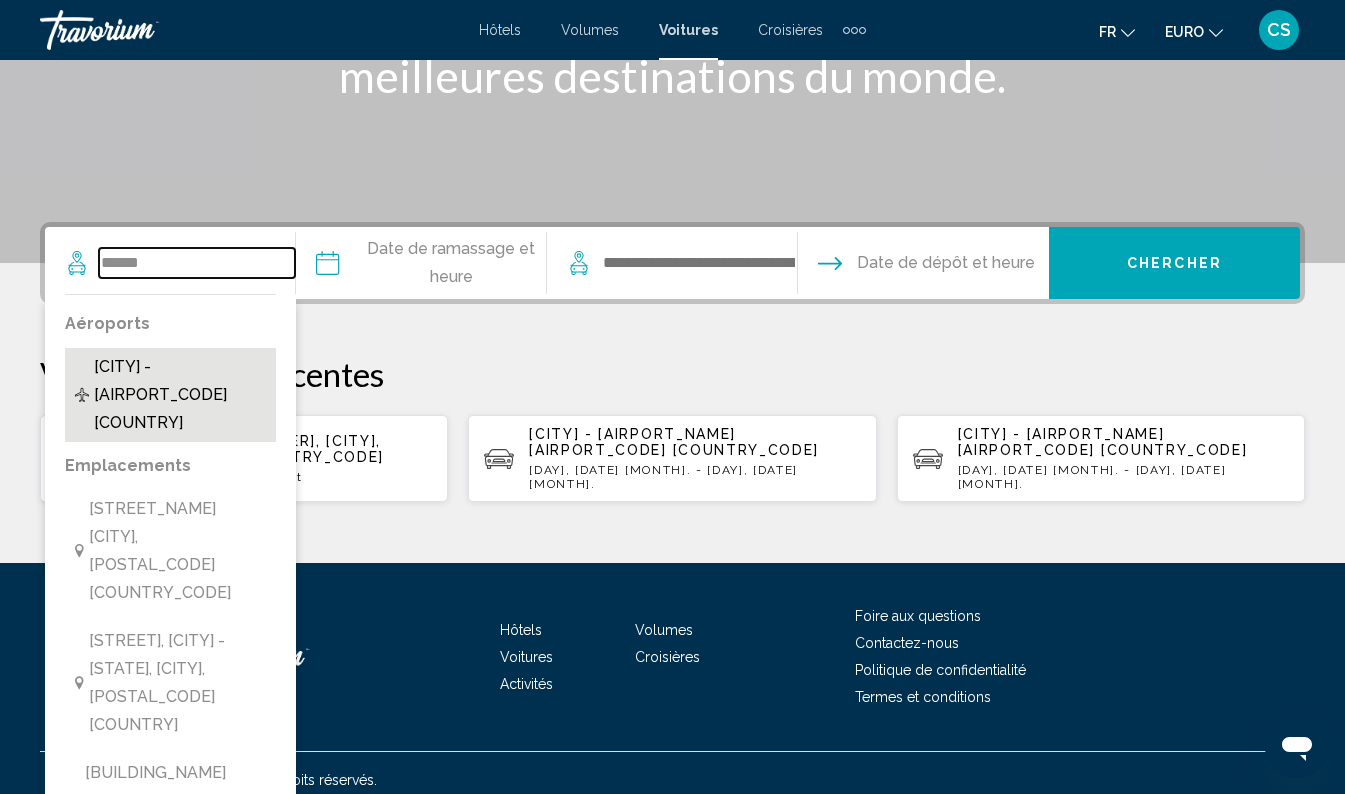 type on "******" 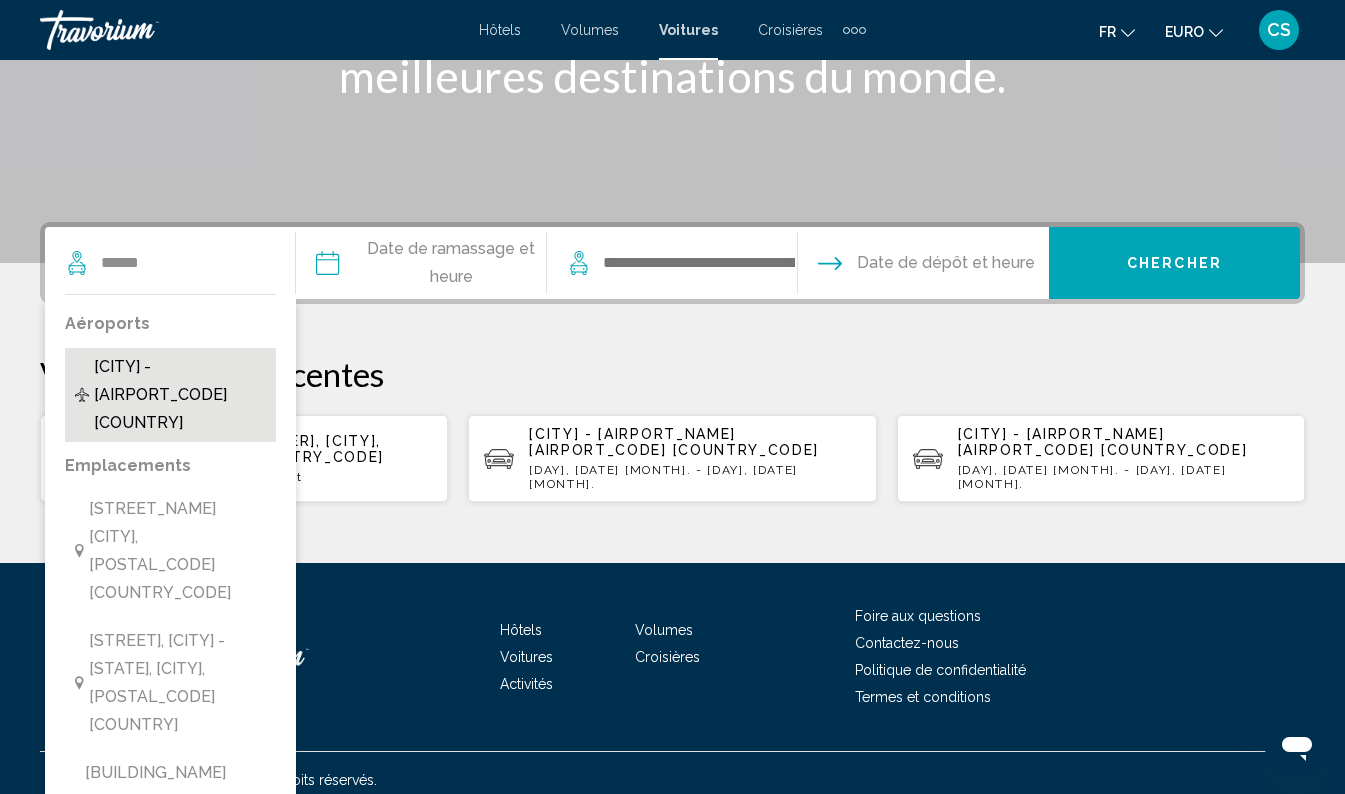 click on "[CITY] - [AIRPORT_CODE] [COUNTRY]" at bounding box center [180, 395] 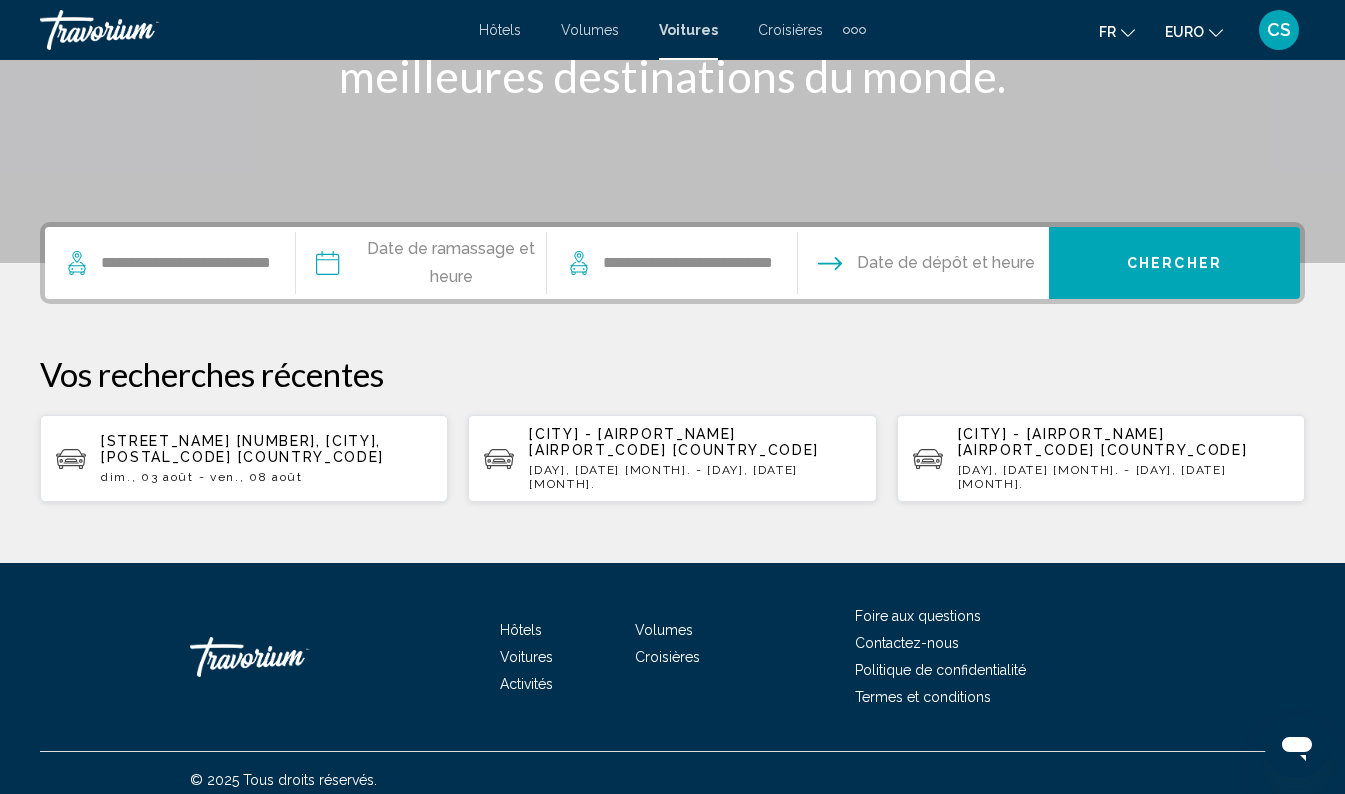 click at bounding box center [420, 266] 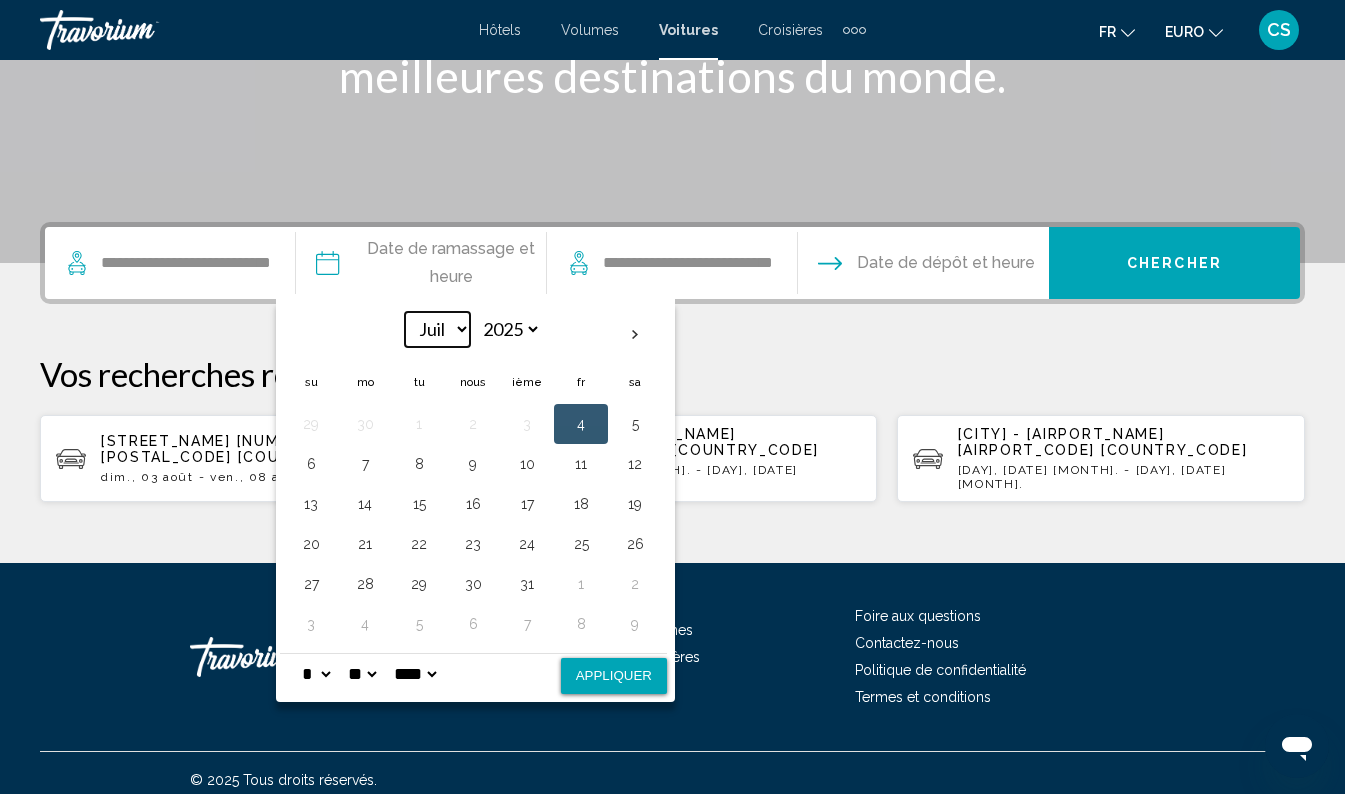click on "***** *** **** *** *** **** **** **** ***** *** **** ***" at bounding box center [437, 329] 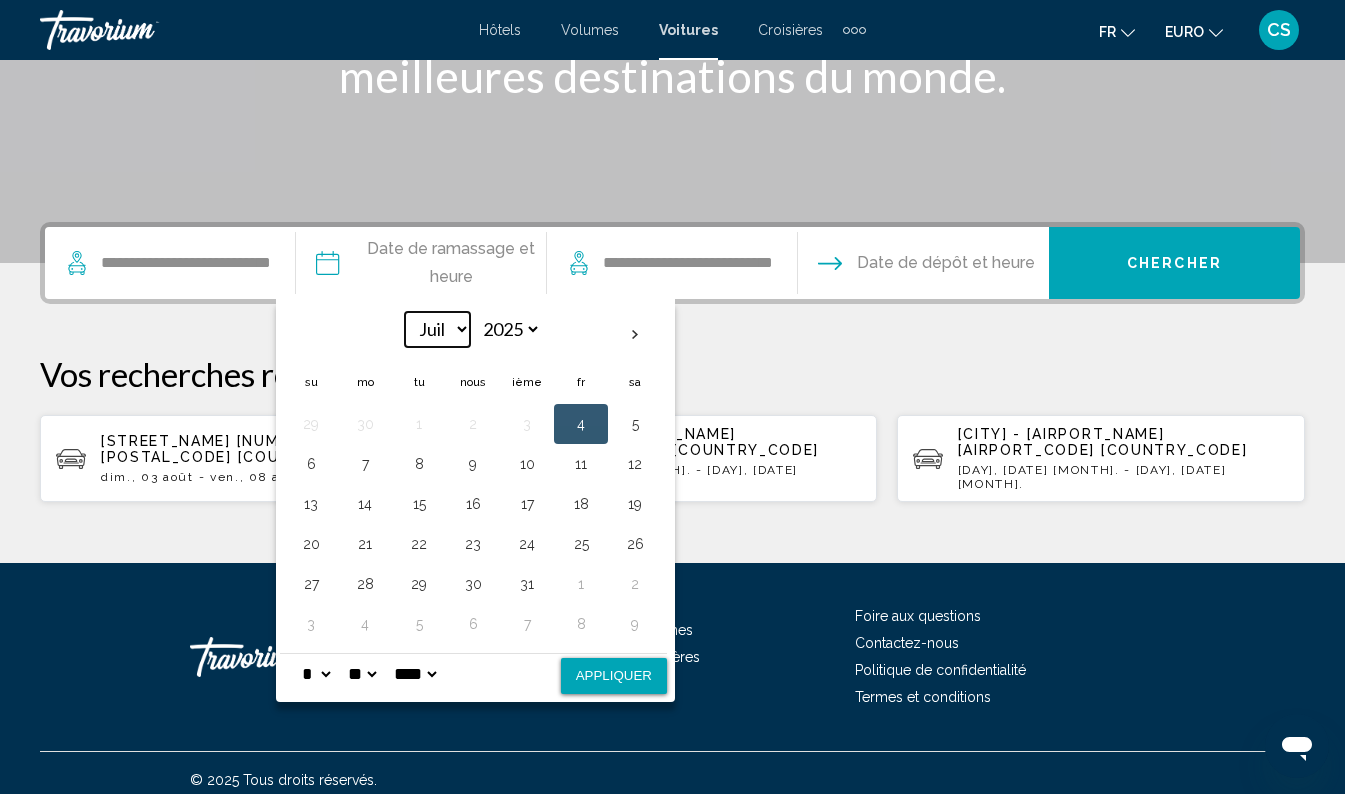select on "*" 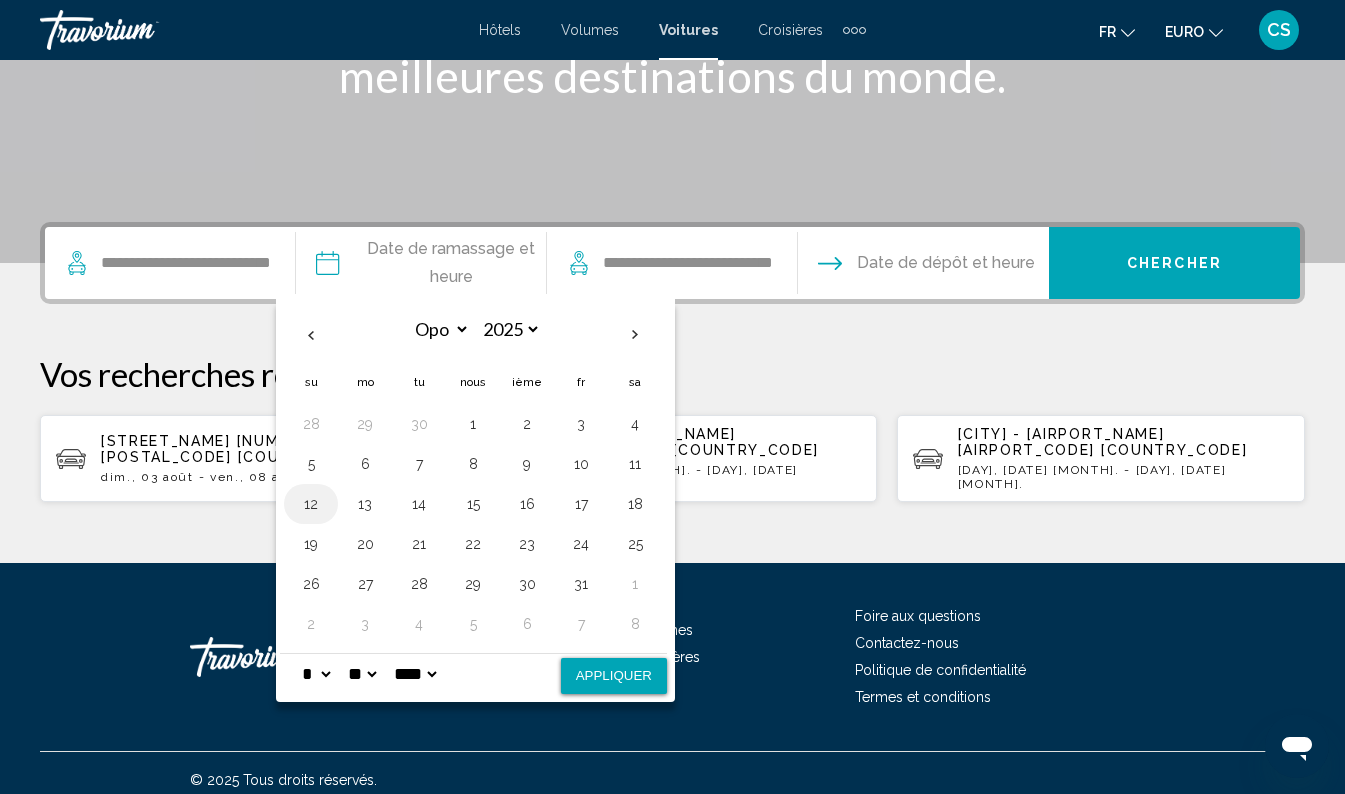 click on "12" at bounding box center [311, 504] 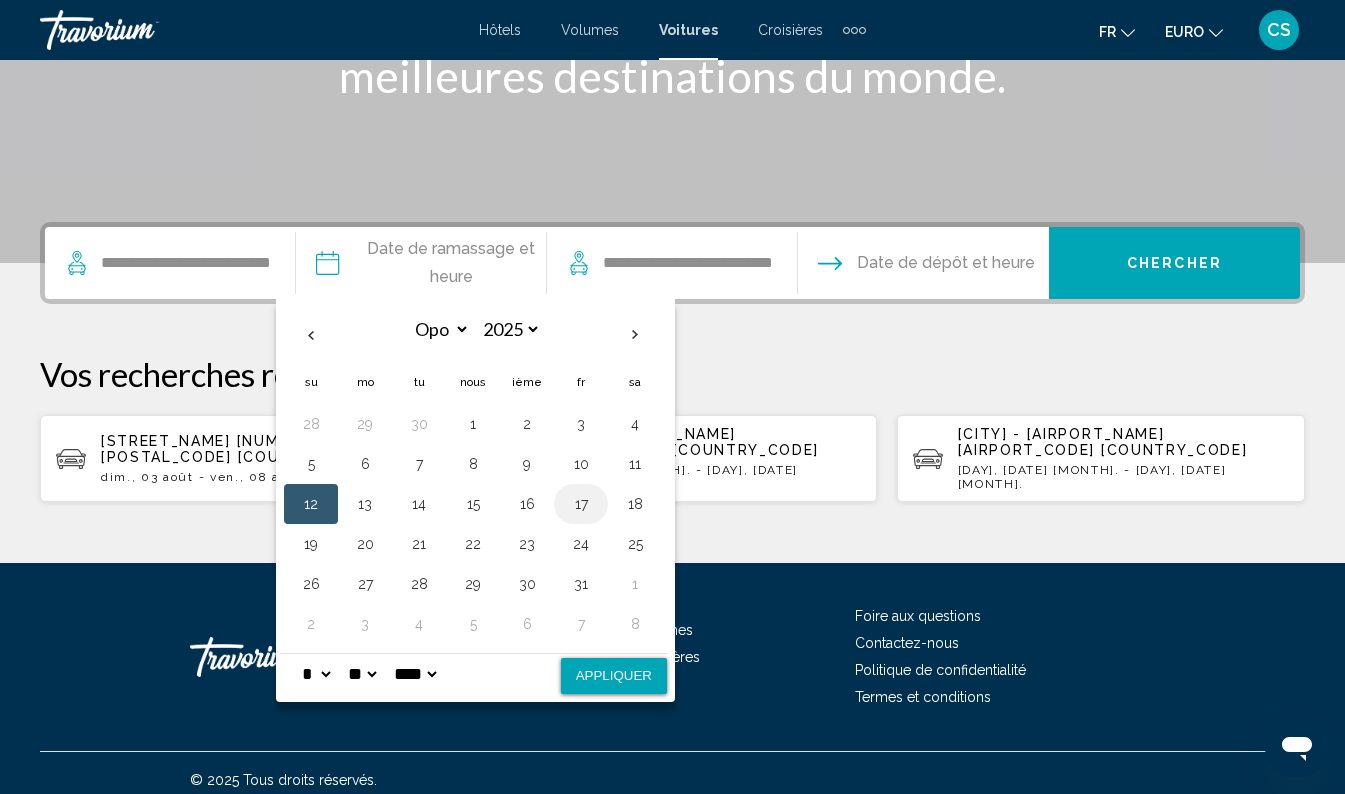 click on "17" at bounding box center (581, 504) 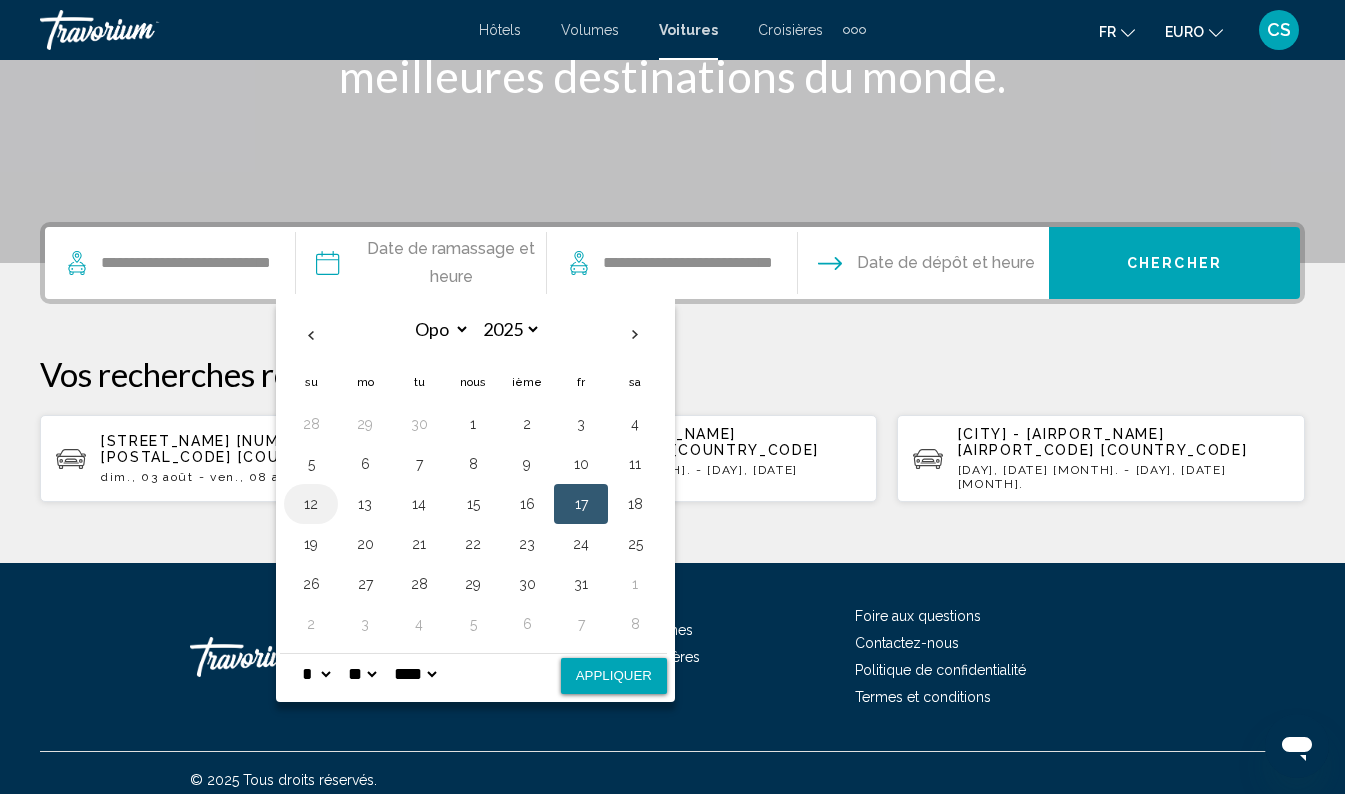 click on "12" at bounding box center [311, 504] 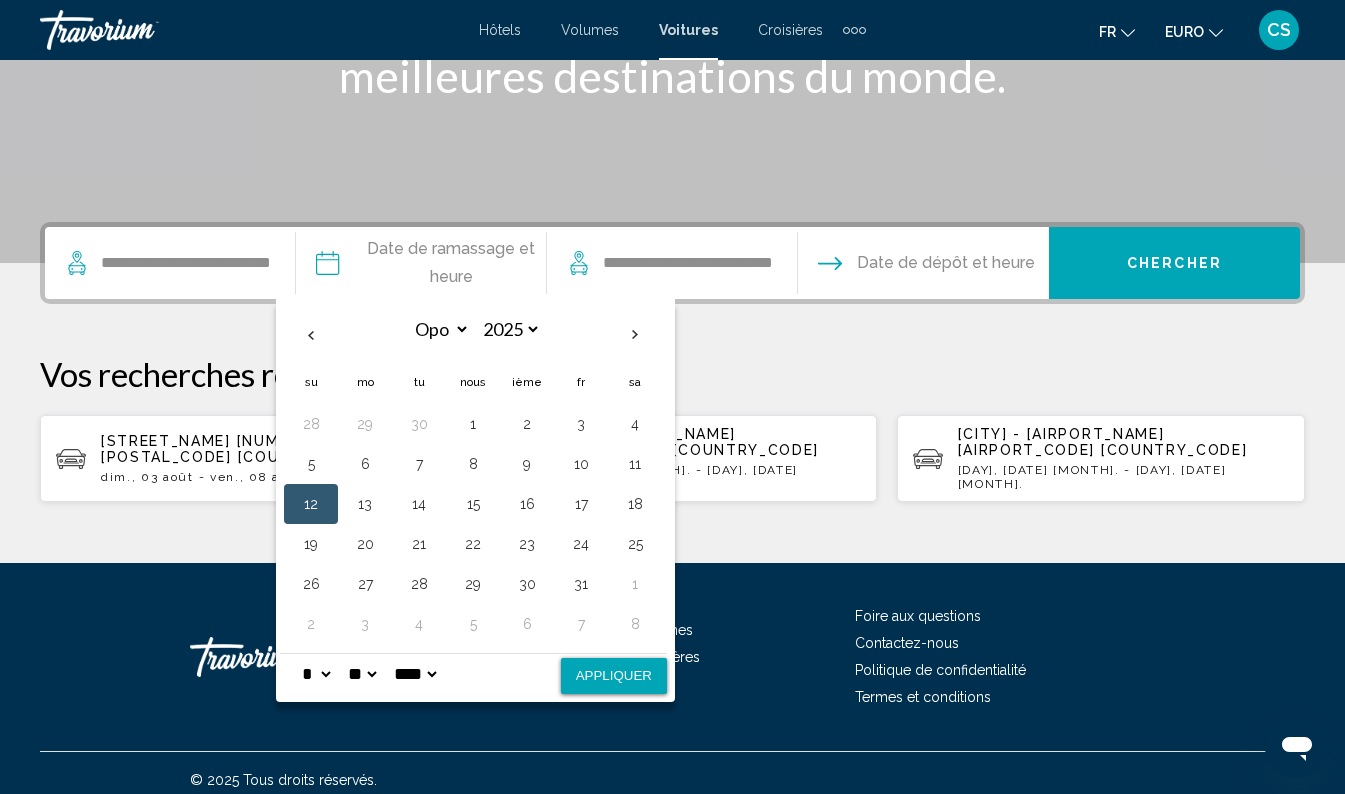 click on "Appliquer" at bounding box center (614, 676) 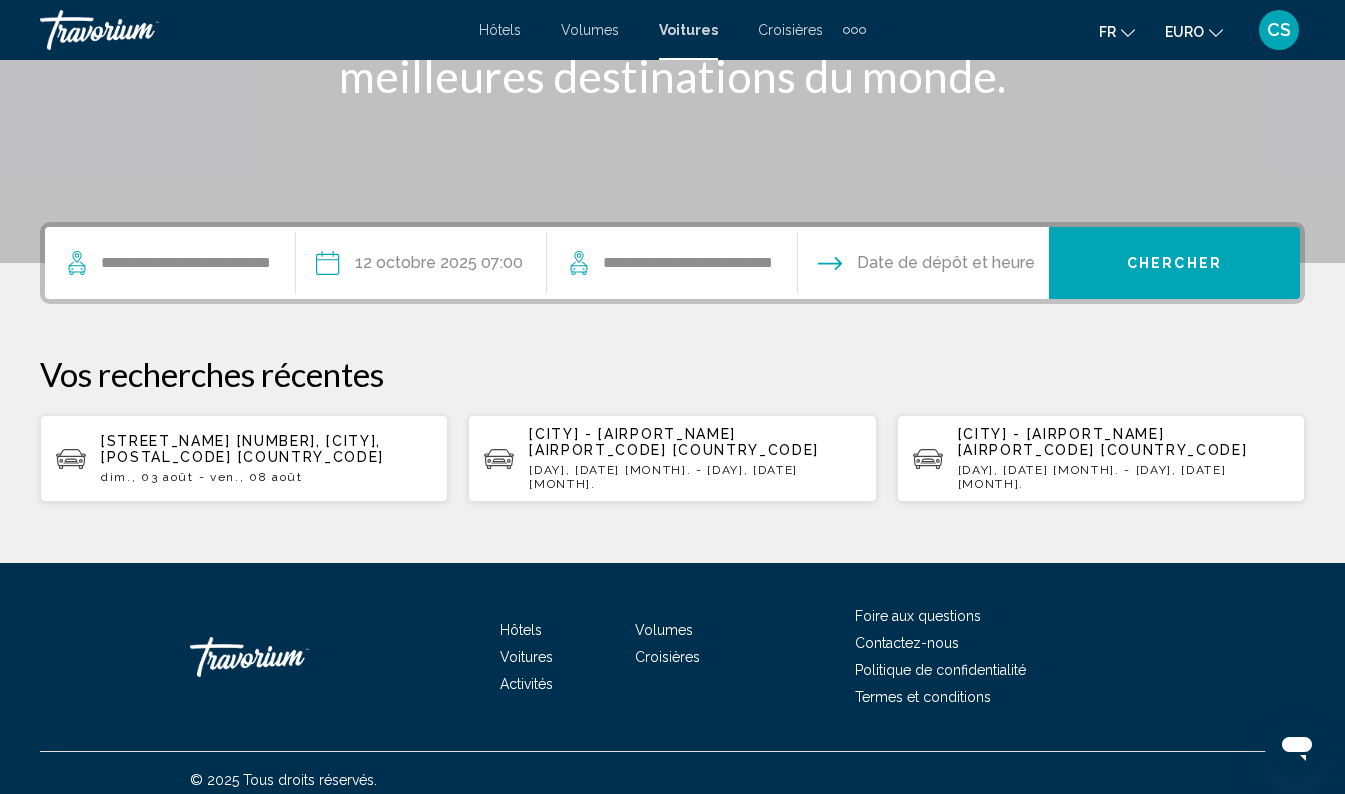 click at bounding box center (922, 266) 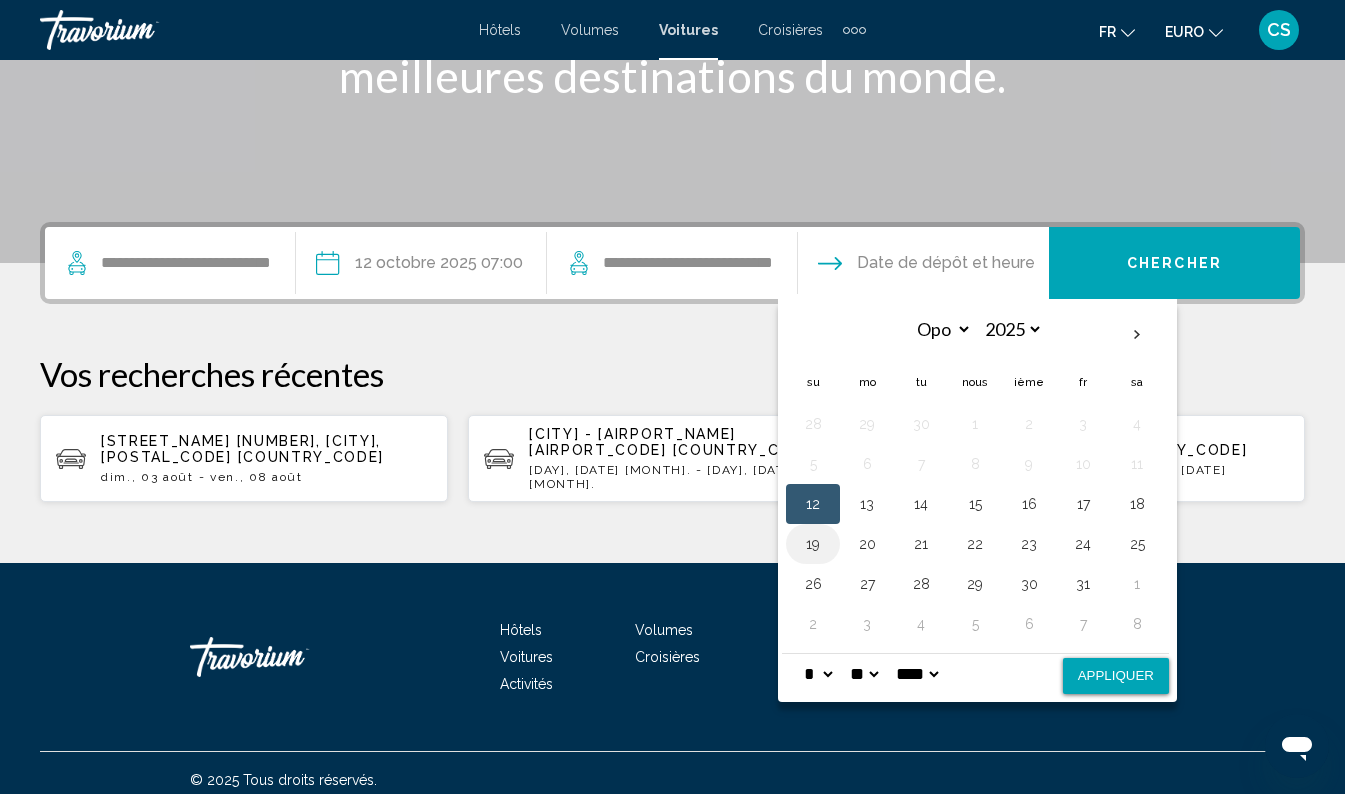 click on "19" at bounding box center [813, 544] 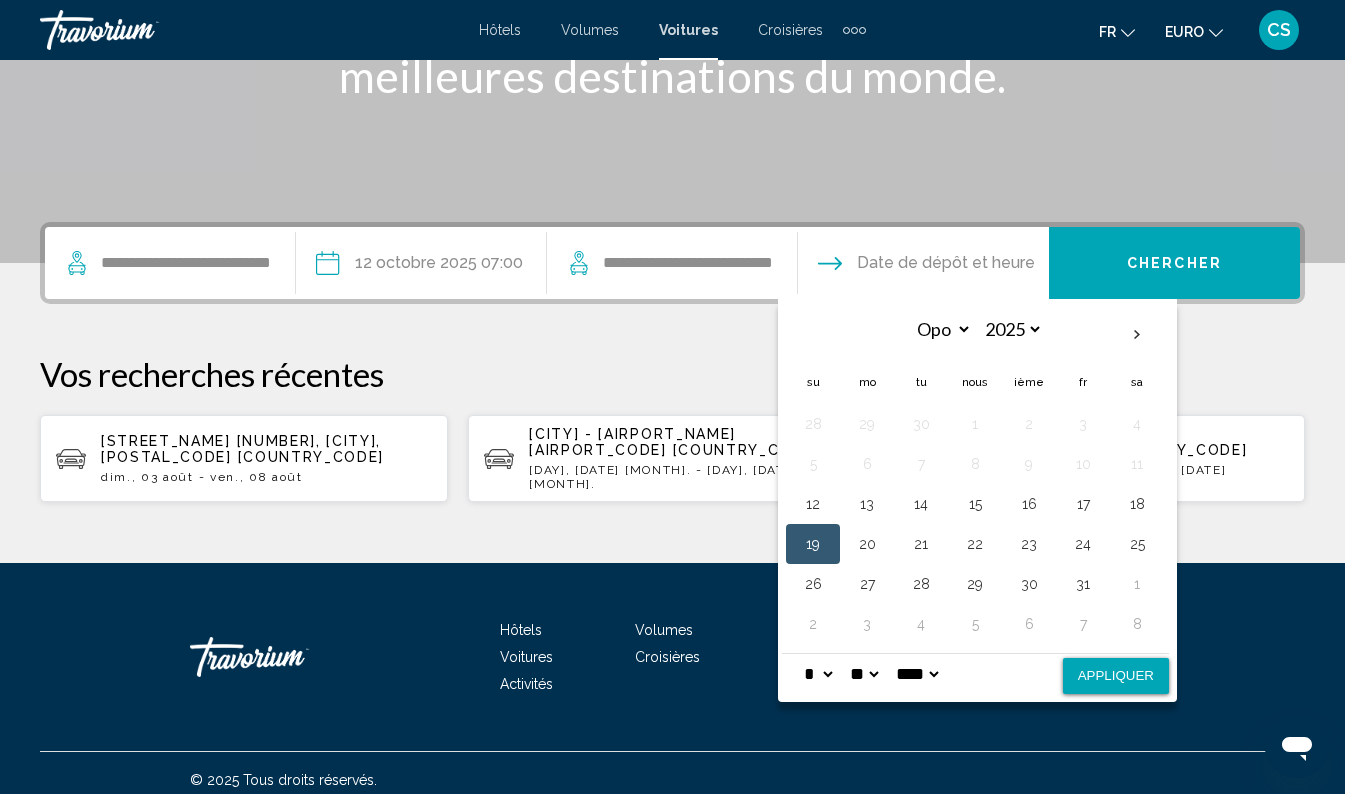click on "Appliquer" at bounding box center [1116, 676] 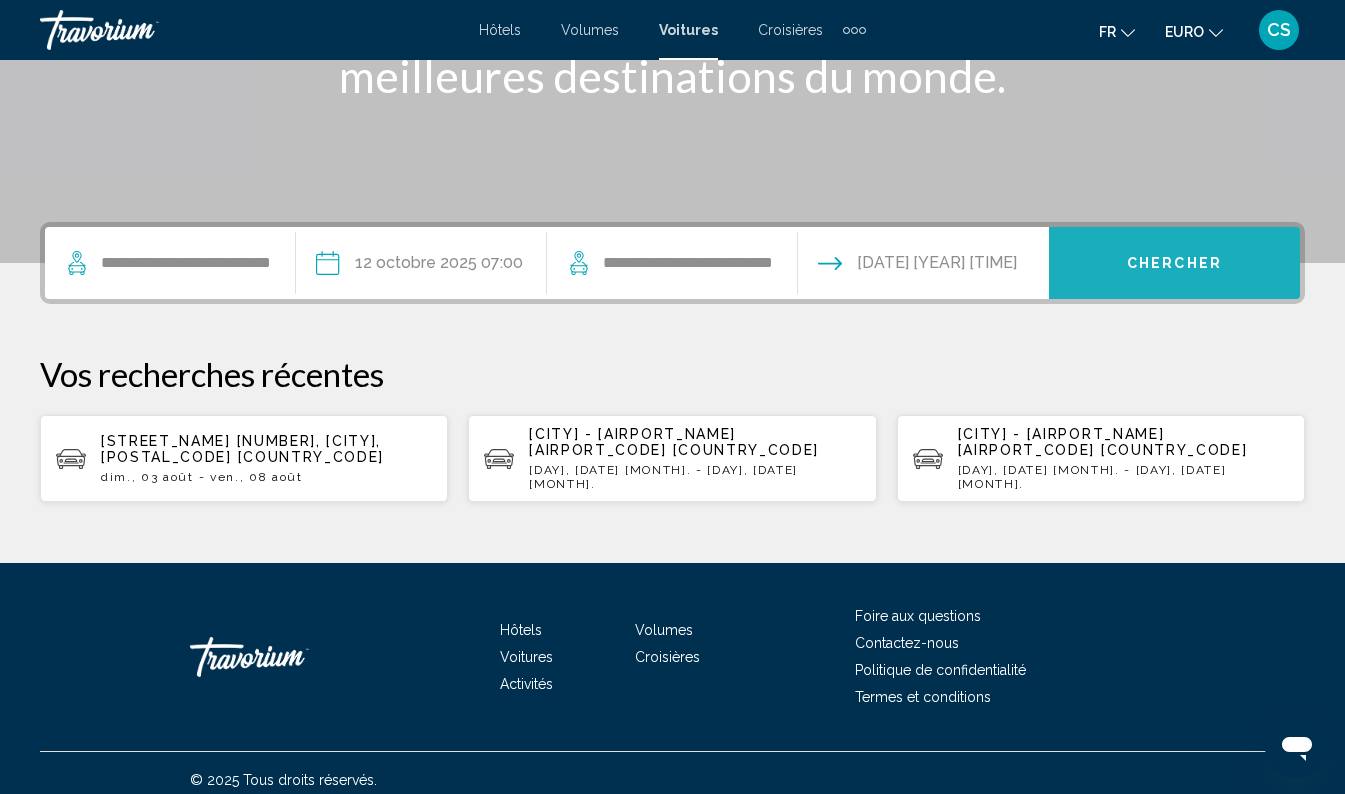 click on "Chercher" at bounding box center (1174, 264) 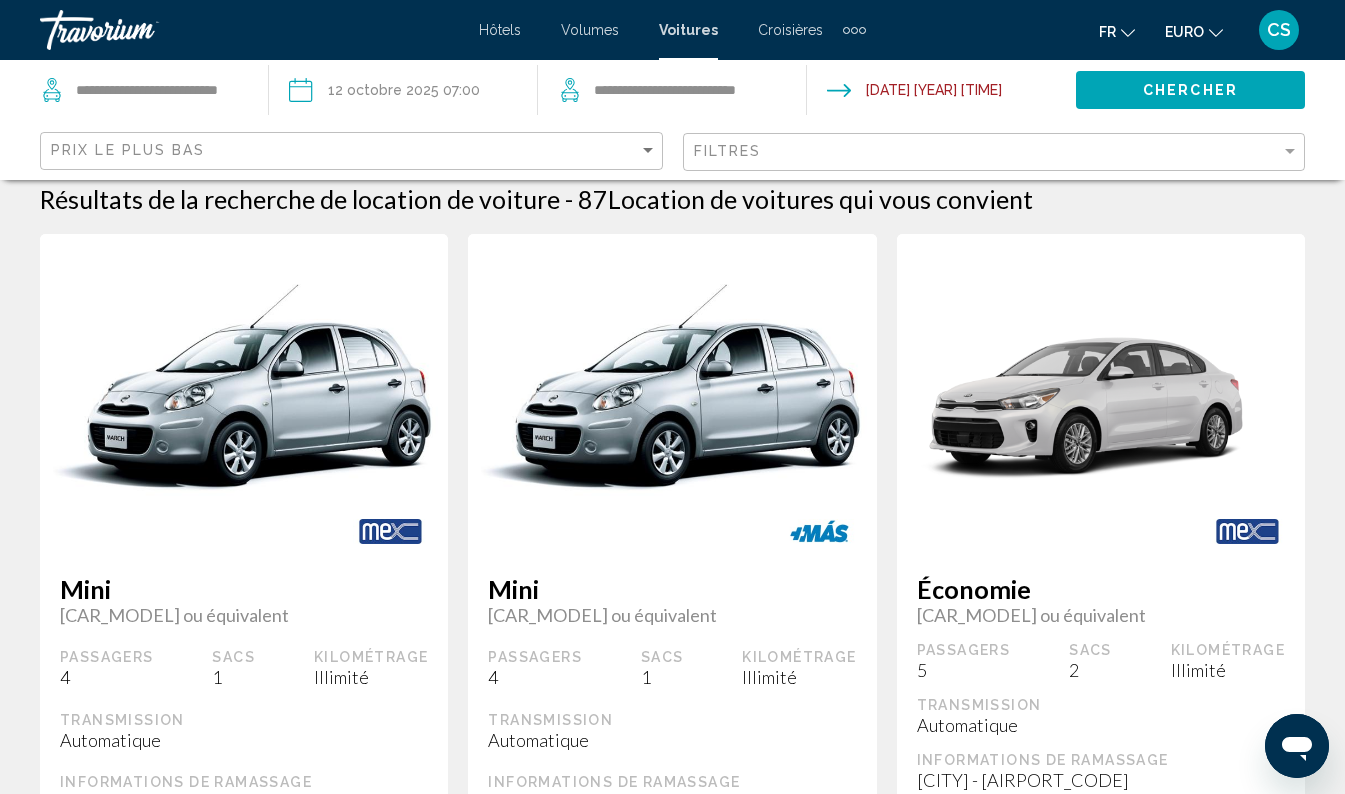 scroll, scrollTop: 0, scrollLeft: 0, axis: both 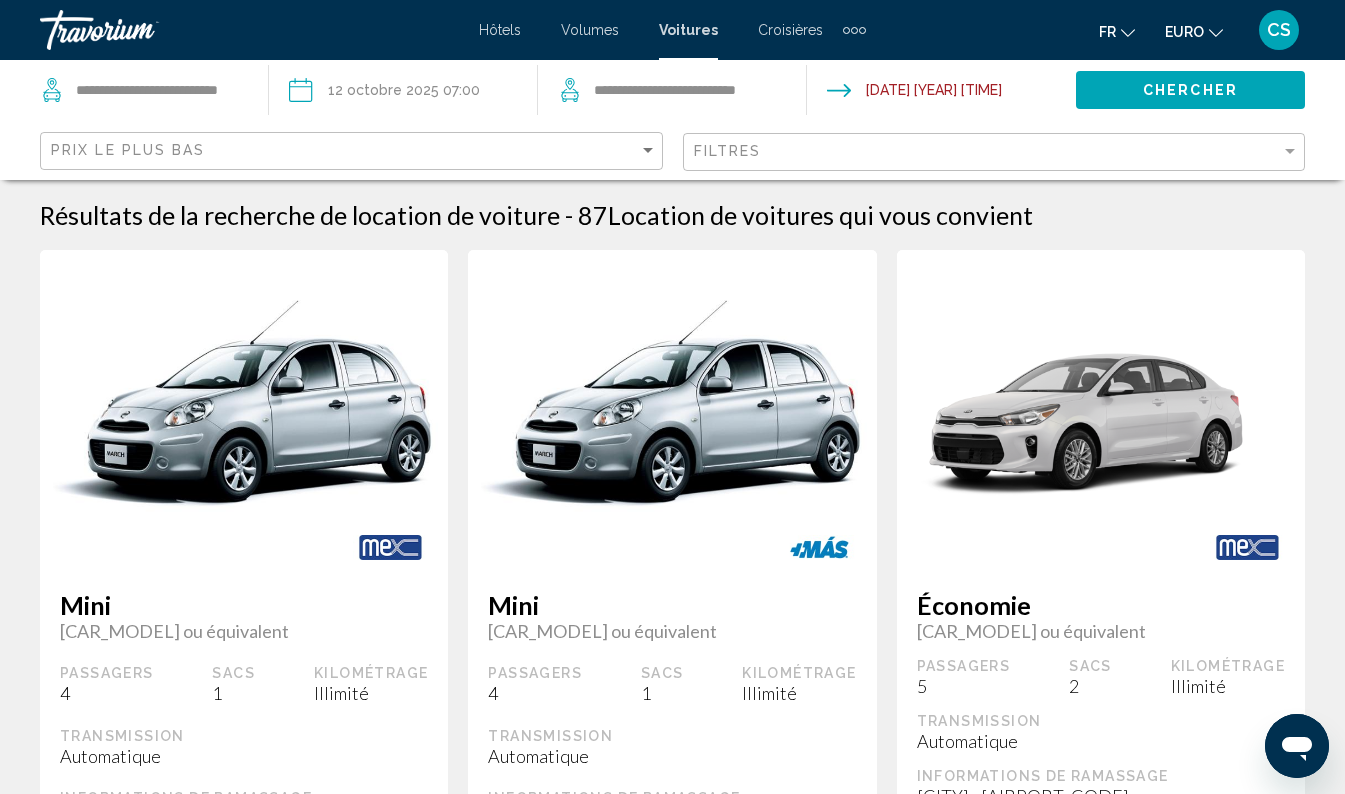 click at bounding box center (854, 30) 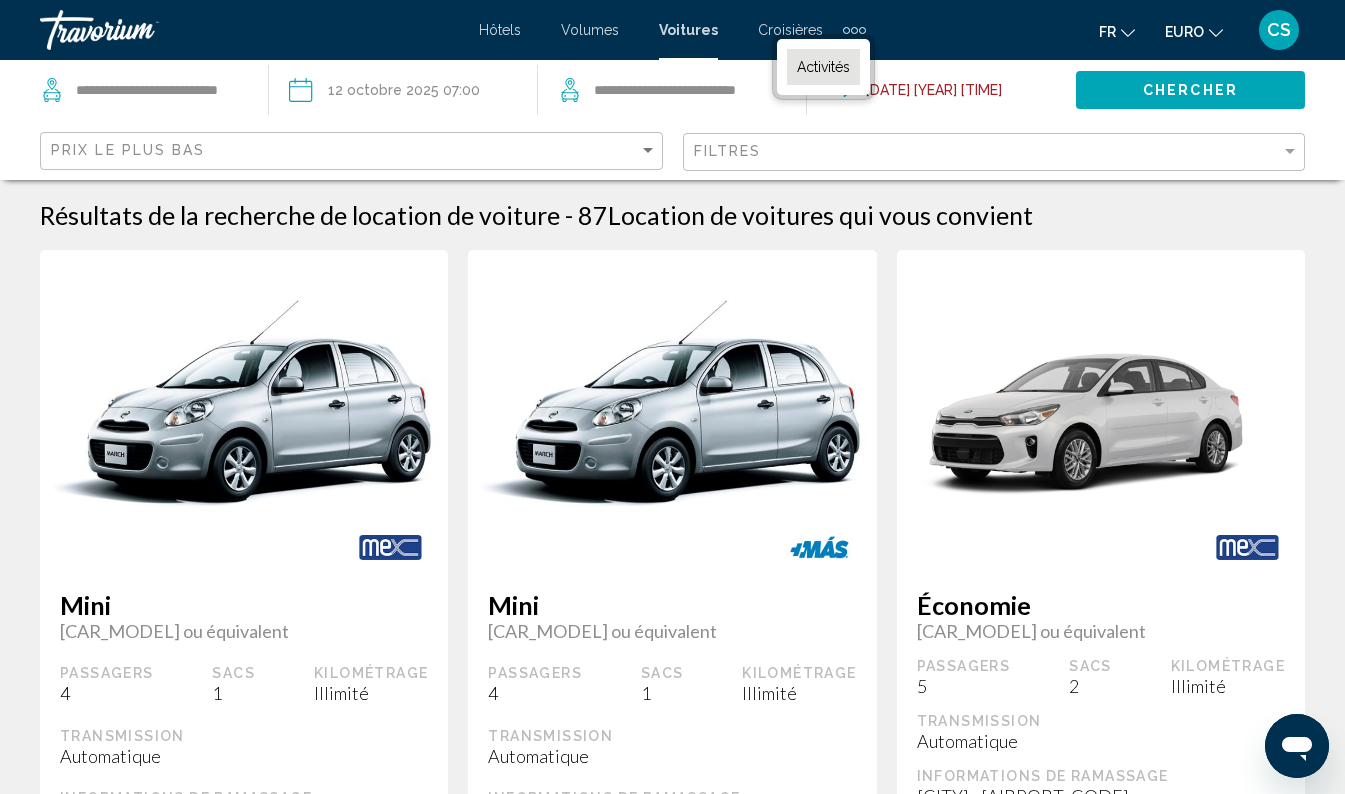 click on "Activités" at bounding box center [823, 67] 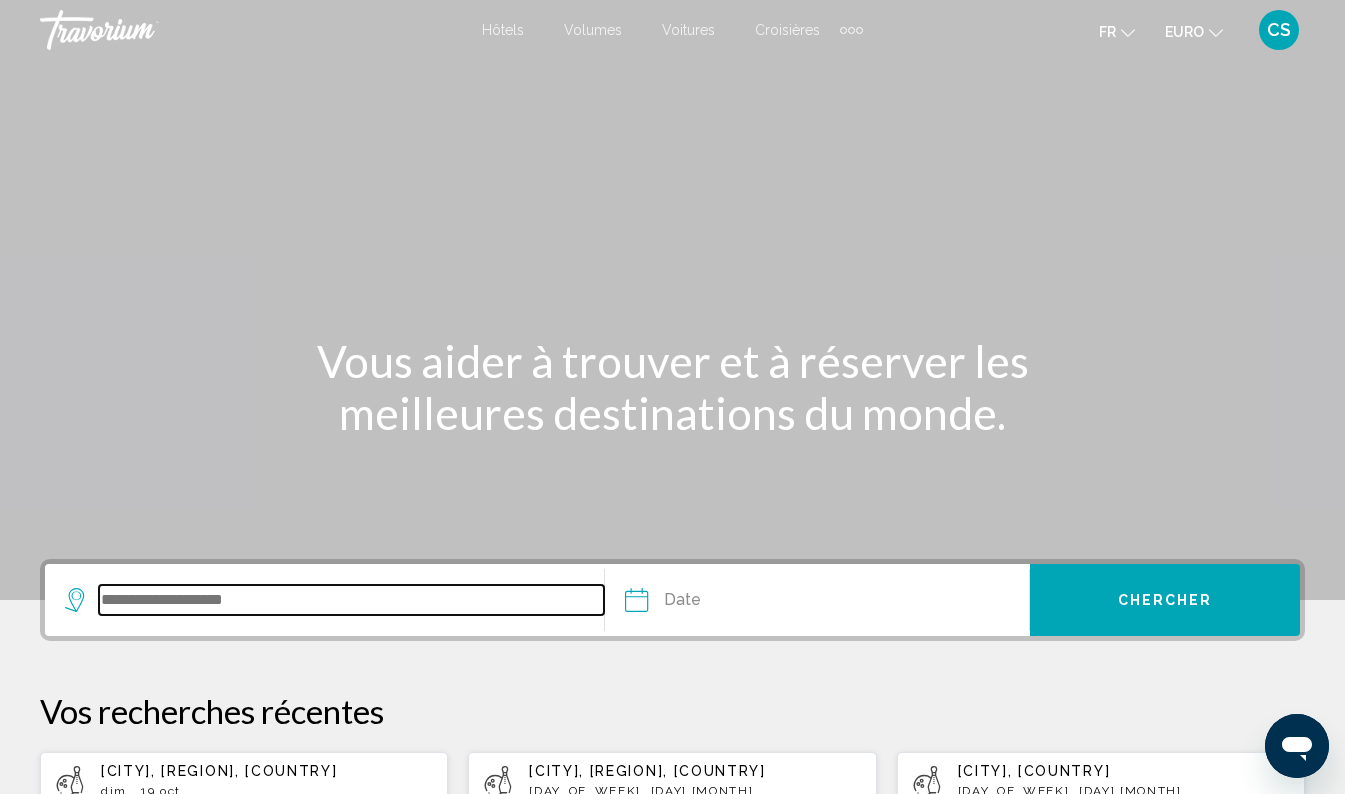 click at bounding box center (351, 600) 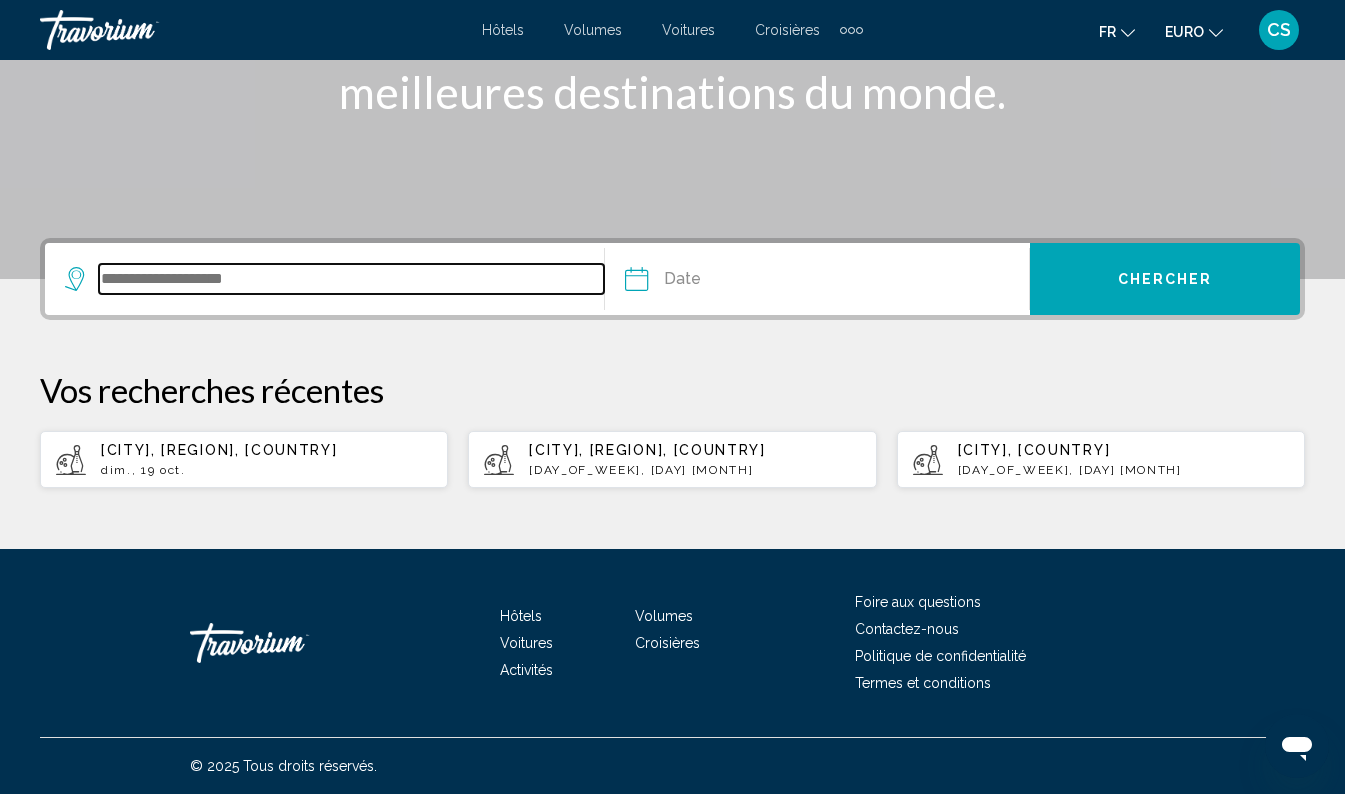 scroll, scrollTop: 337, scrollLeft: 0, axis: vertical 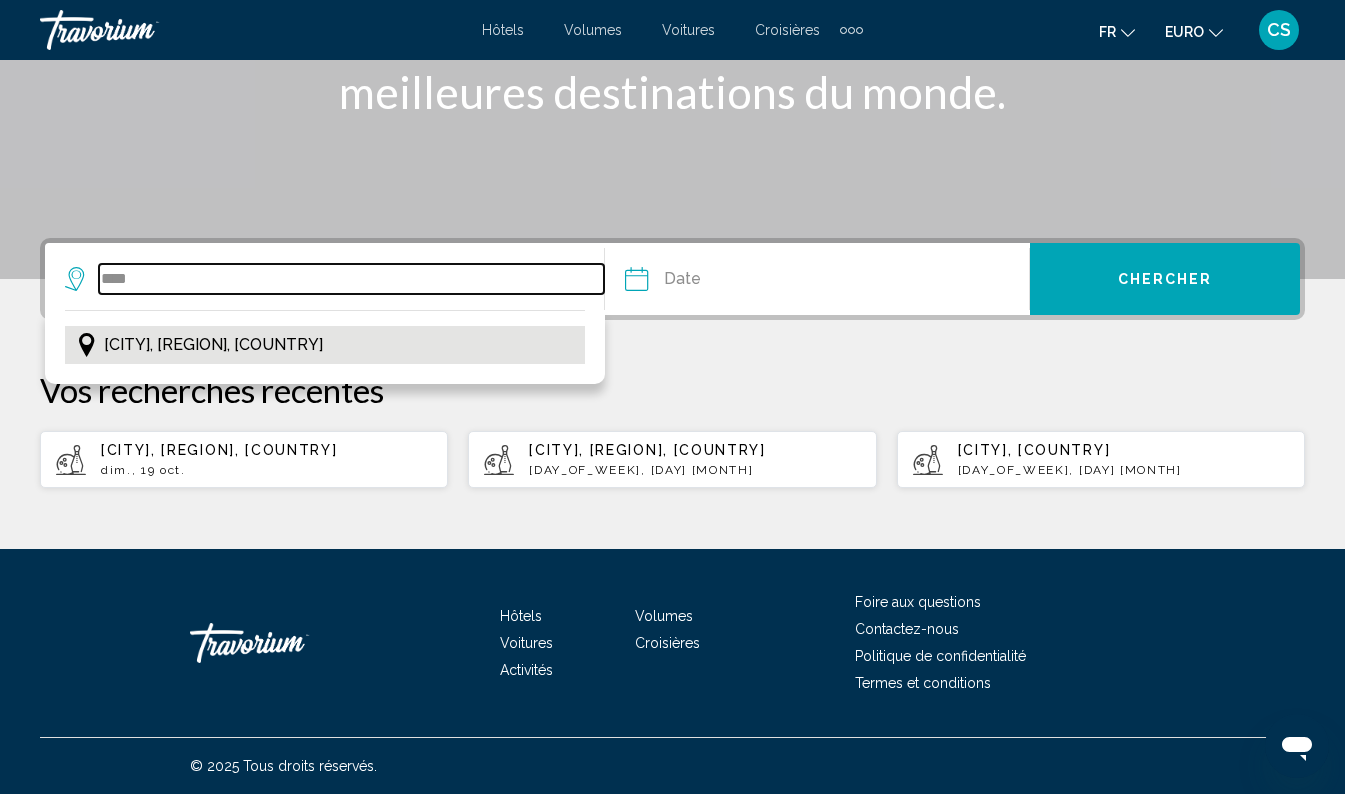 type on "****" 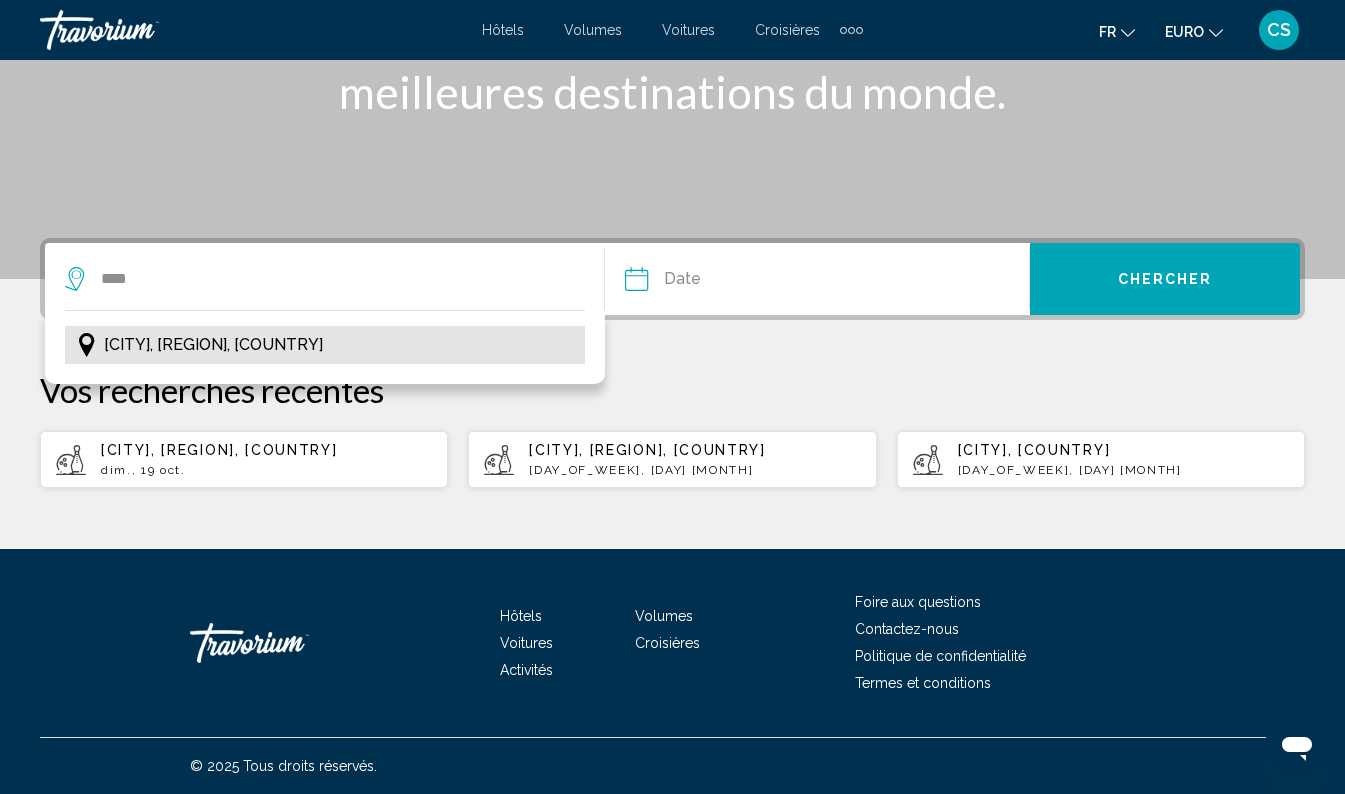 click on "[CITY], [REGION], [COUNTRY]" at bounding box center [213, 345] 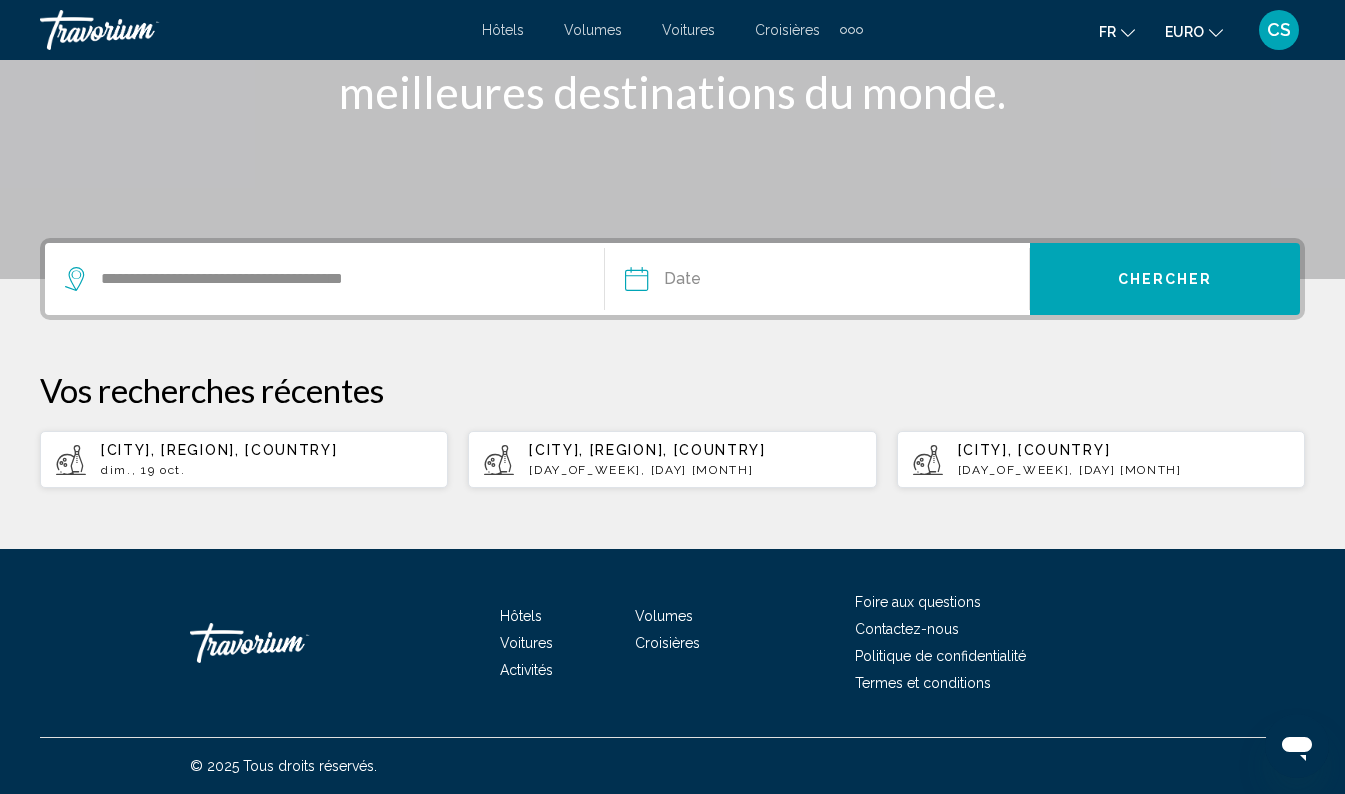 click at bounding box center [725, 282] 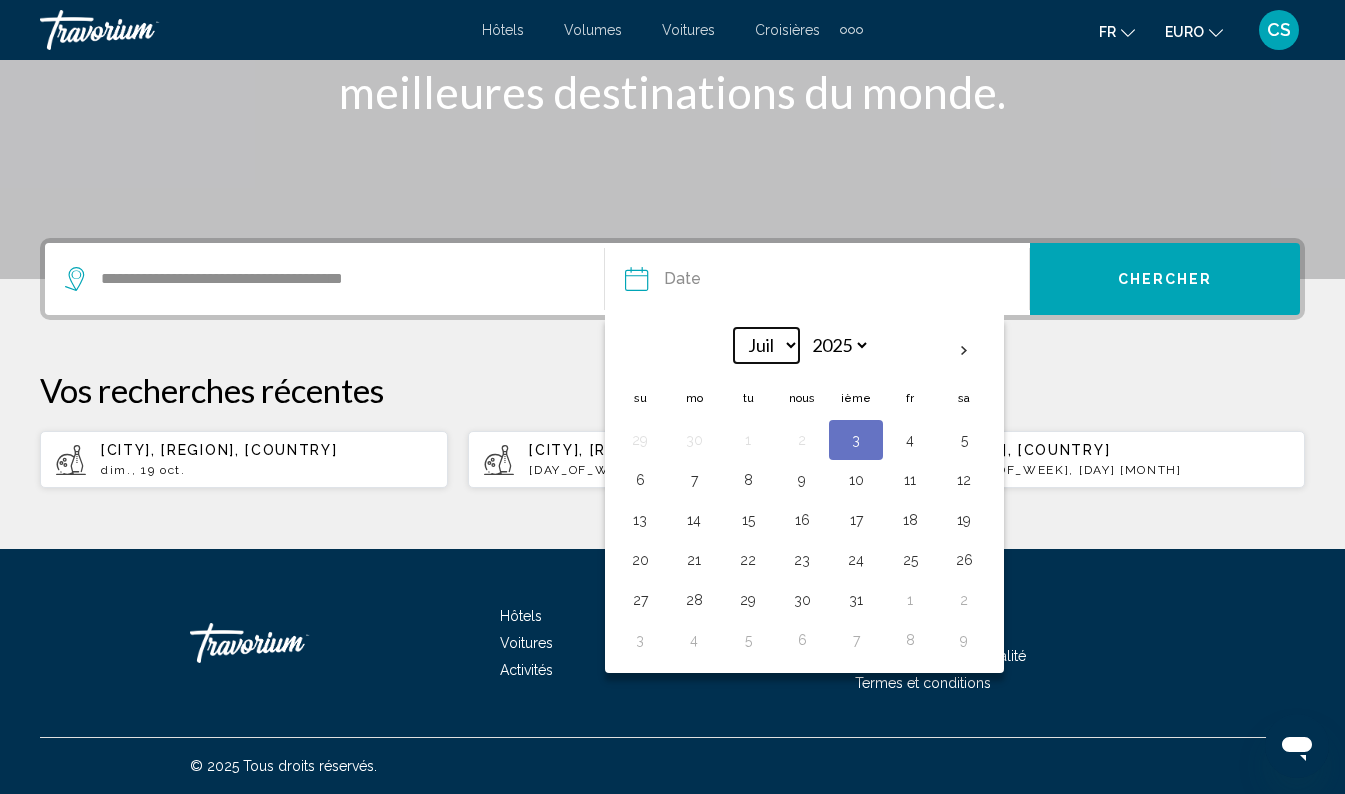 click on "***** *** **** *** *** **** **** **** ***** *** **** ***" at bounding box center [766, 345] 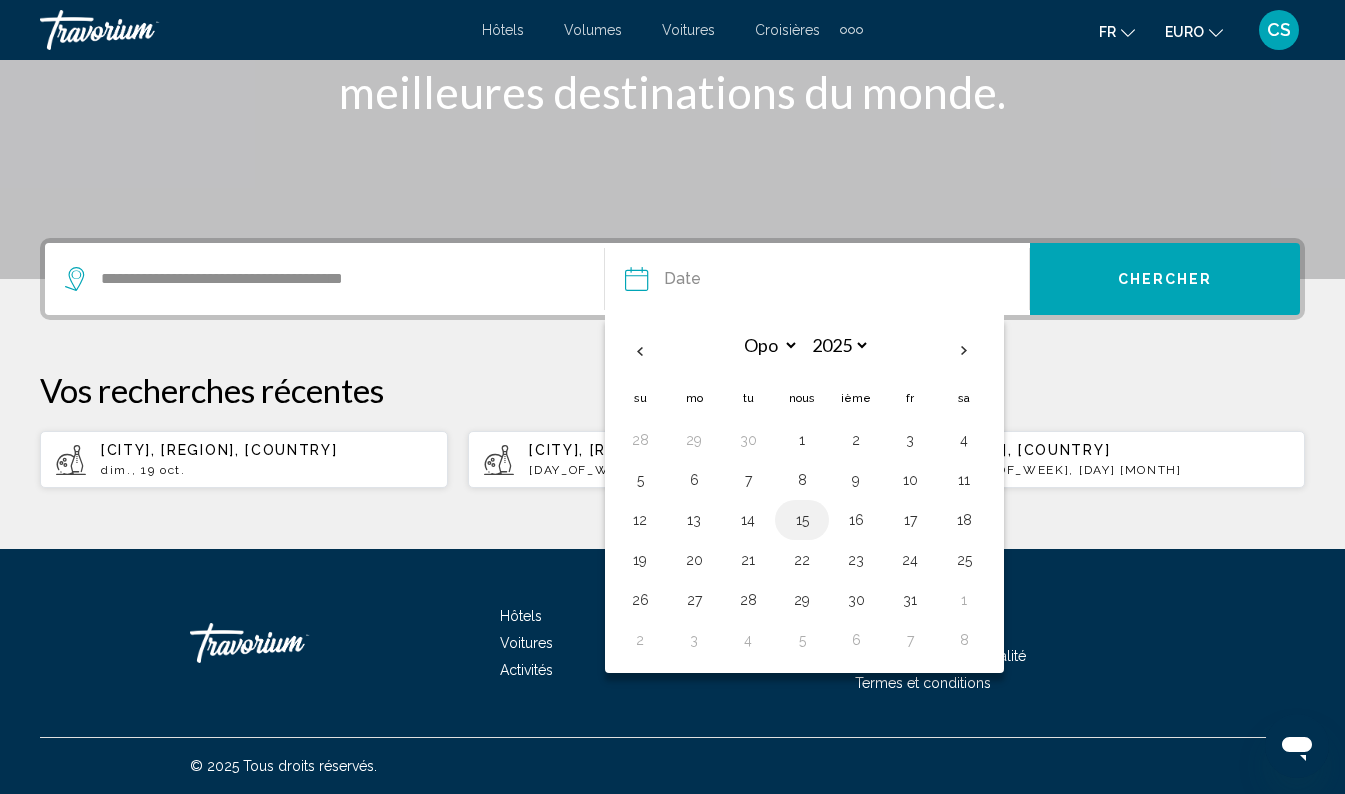 click on "15" at bounding box center (802, 520) 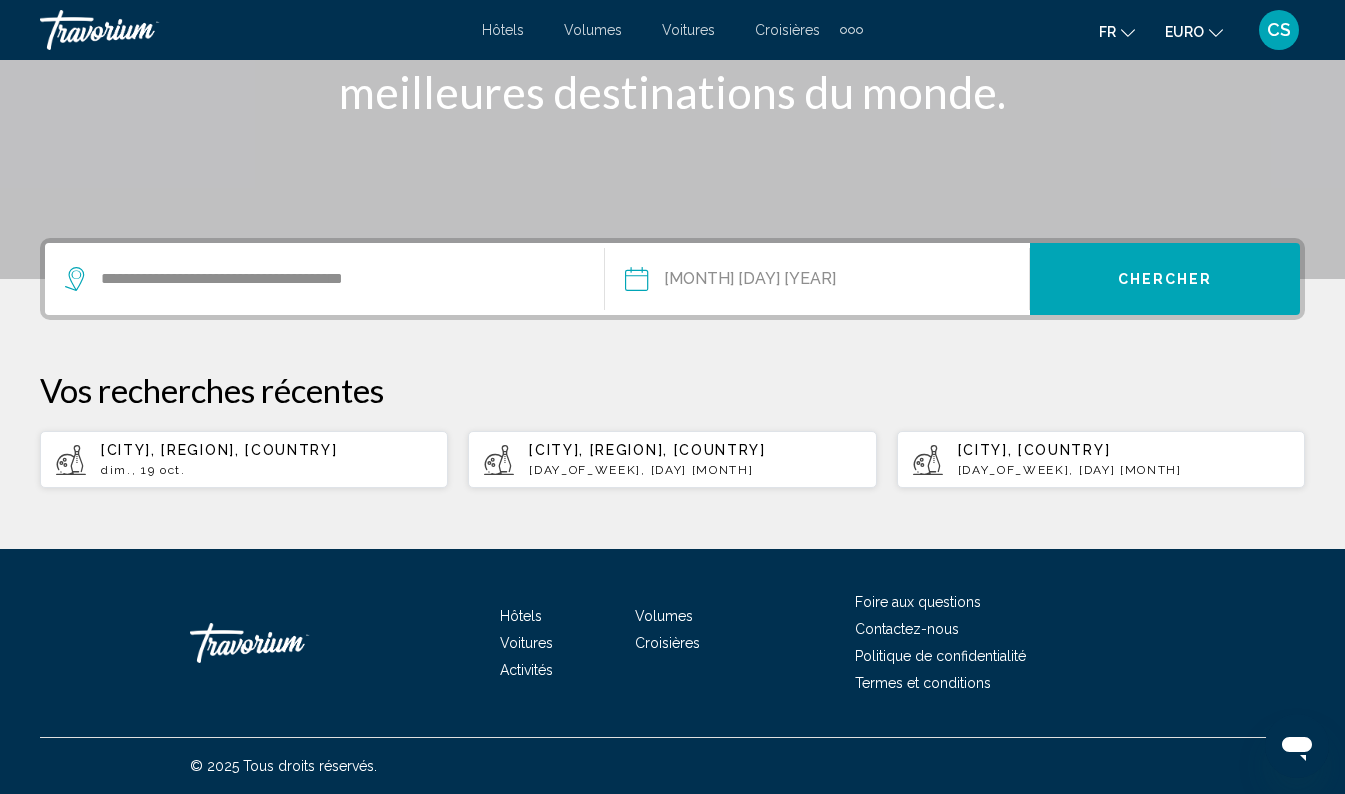 click on "Chercher" at bounding box center [1165, 279] 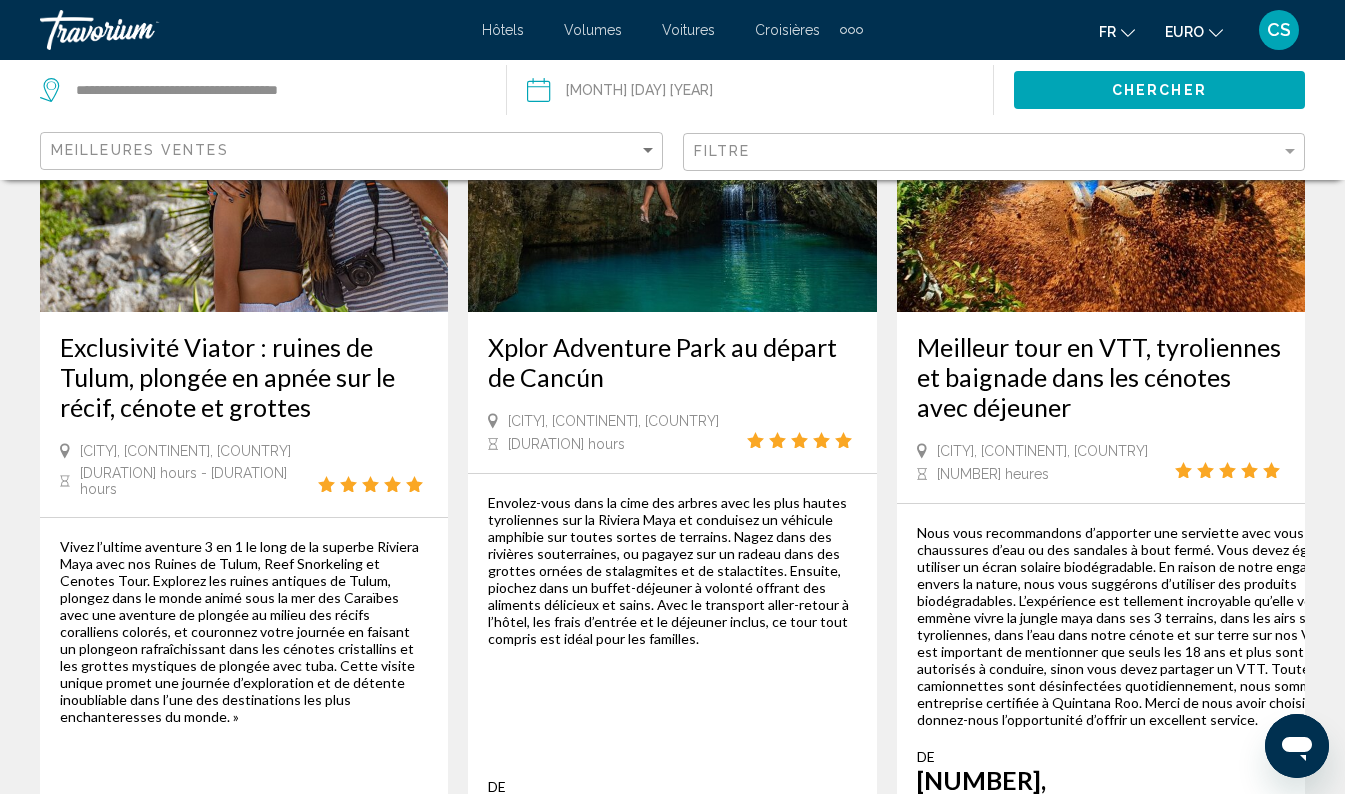 scroll, scrollTop: 3097, scrollLeft: 0, axis: vertical 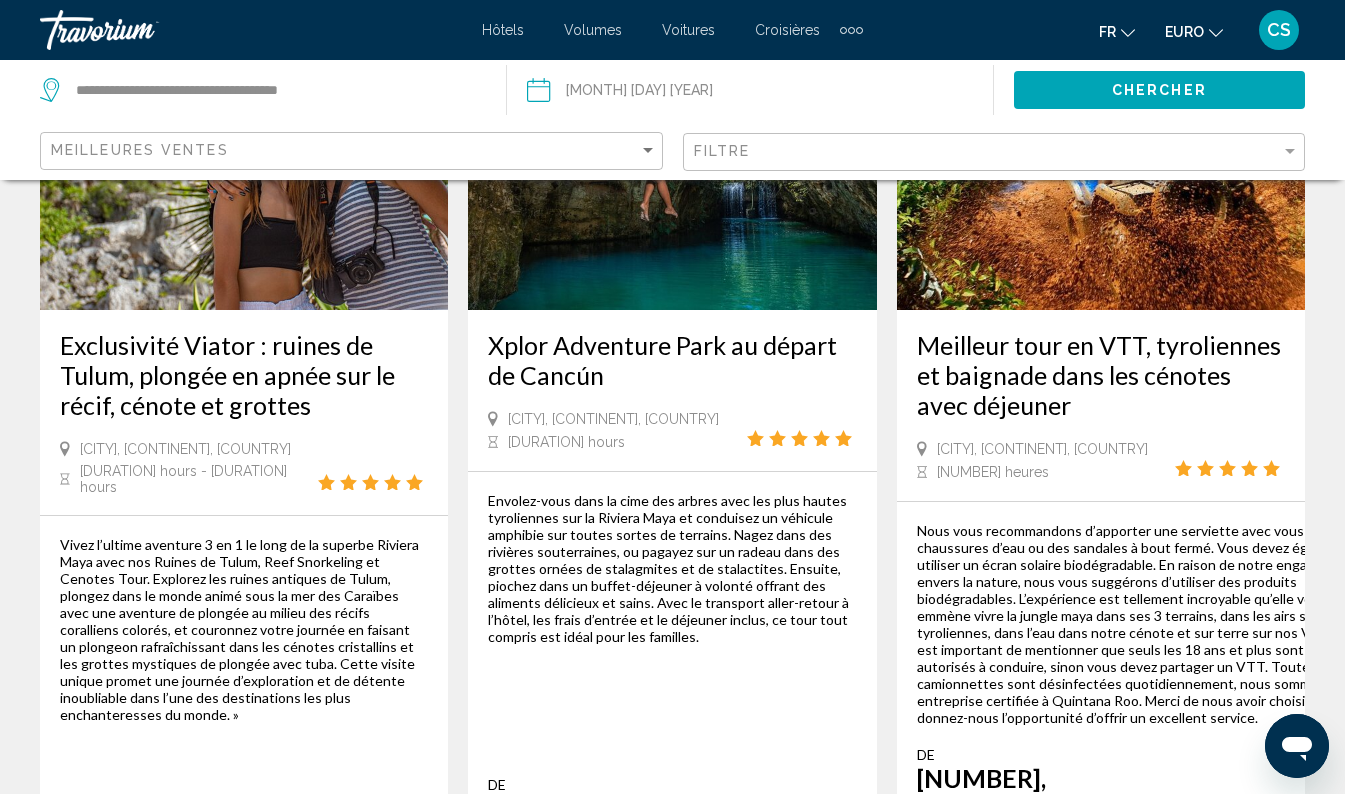click on "Hôtels" at bounding box center (503, 30) 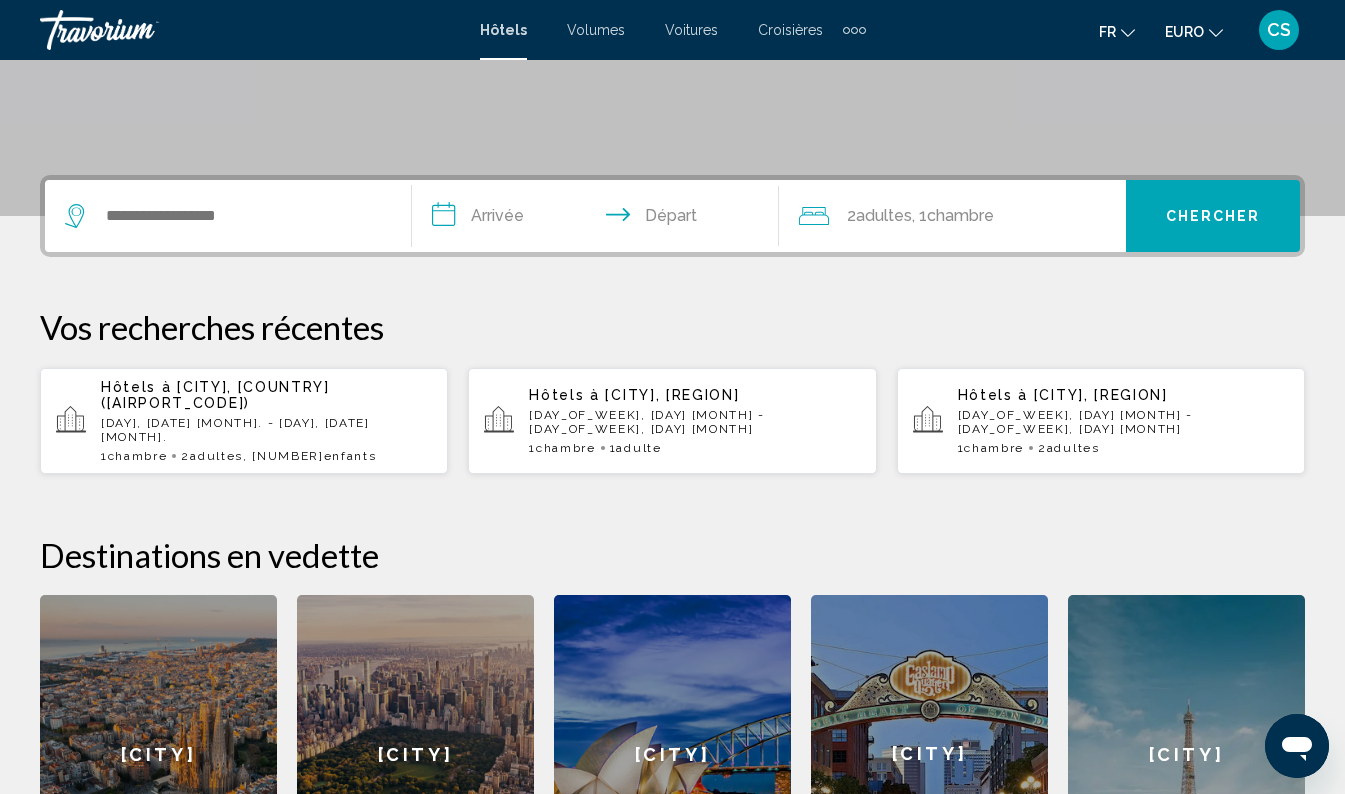 scroll, scrollTop: 386, scrollLeft: 0, axis: vertical 